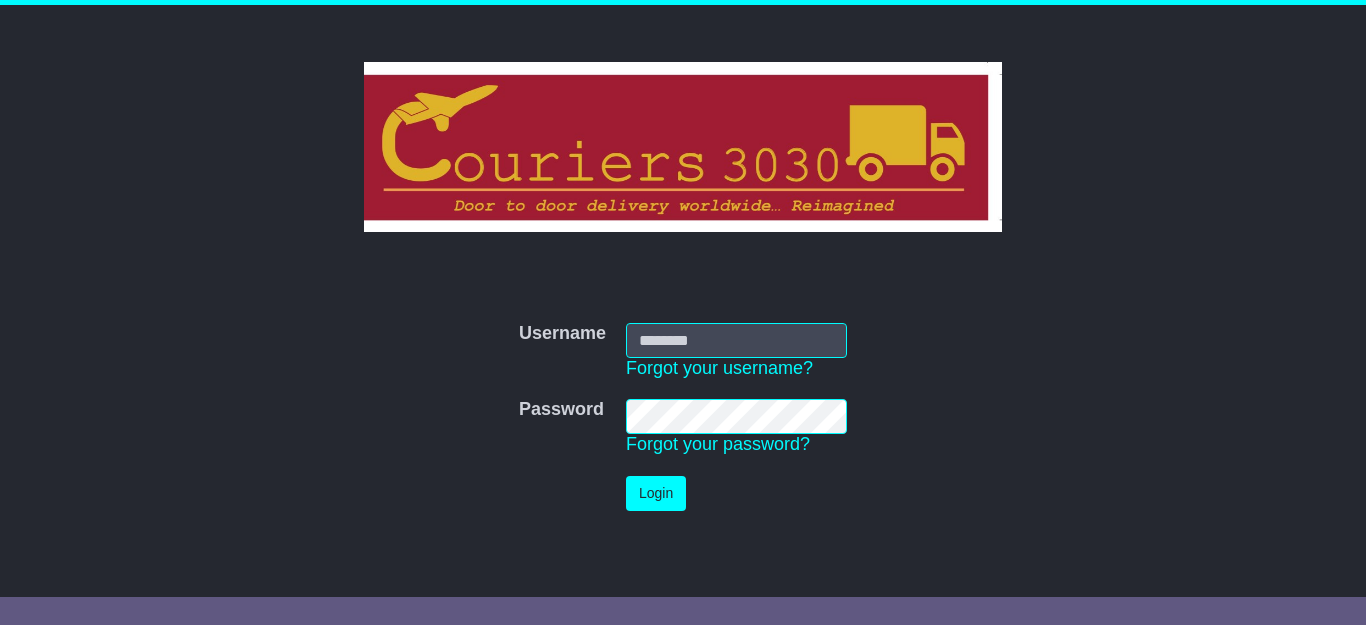scroll, scrollTop: 0, scrollLeft: 0, axis: both 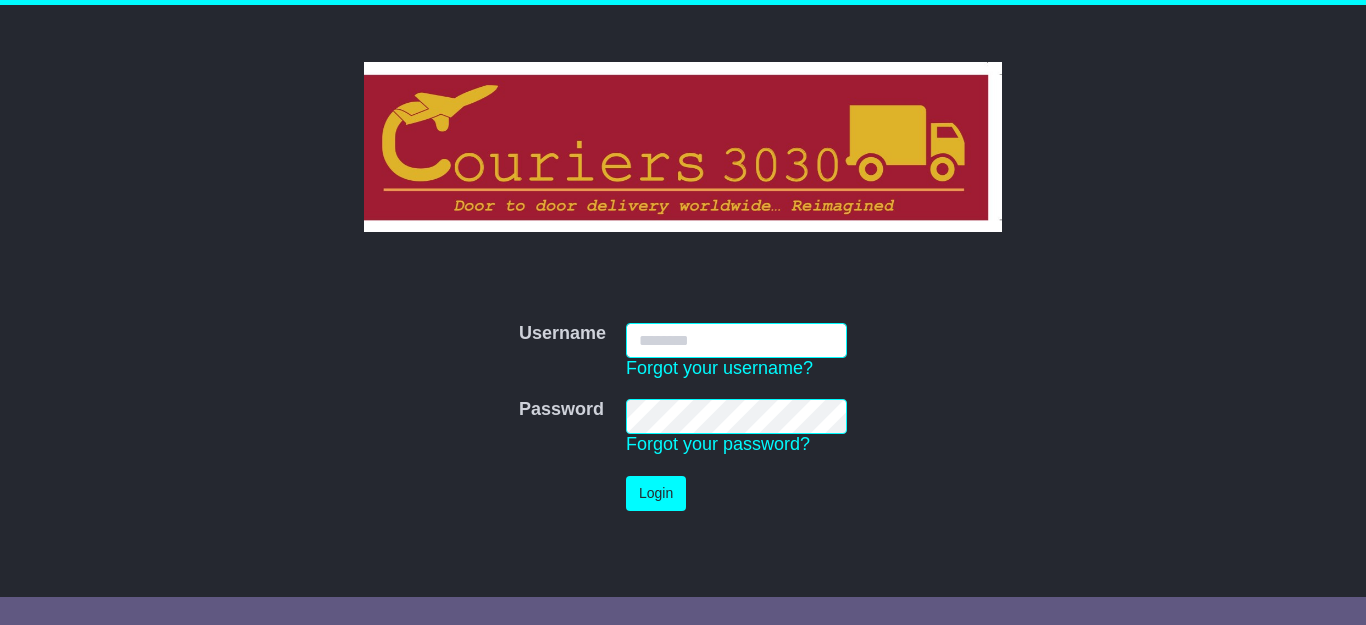 type on "**********" 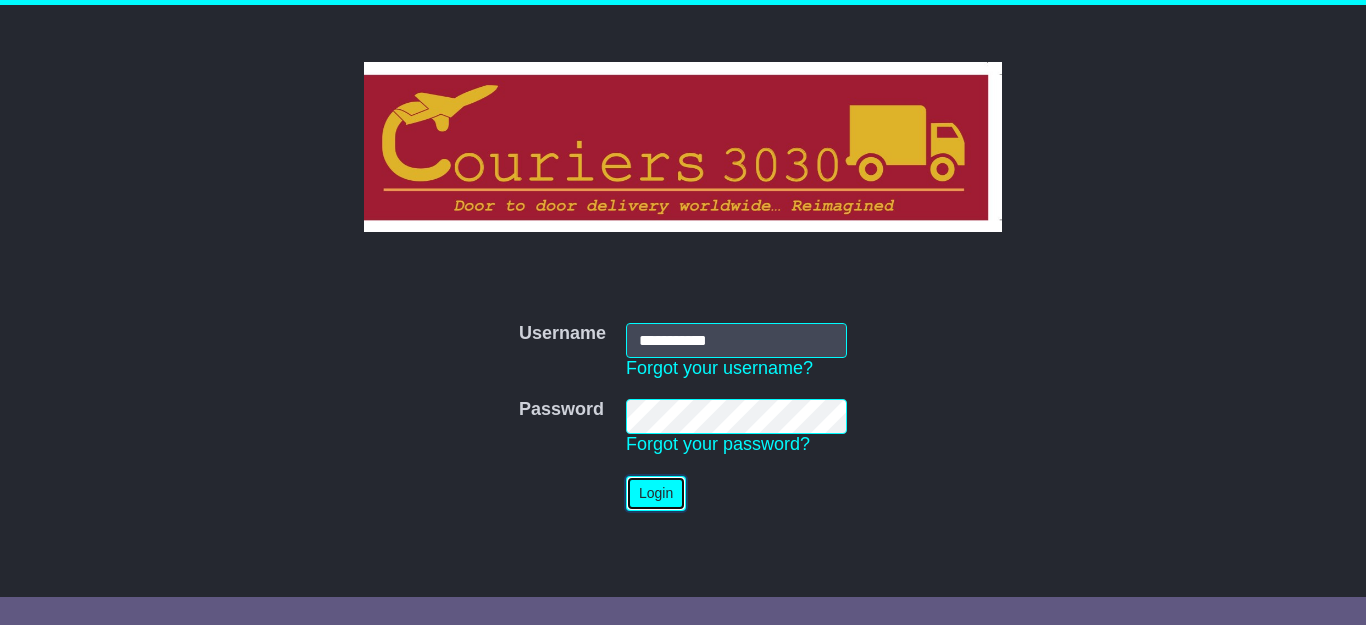 type 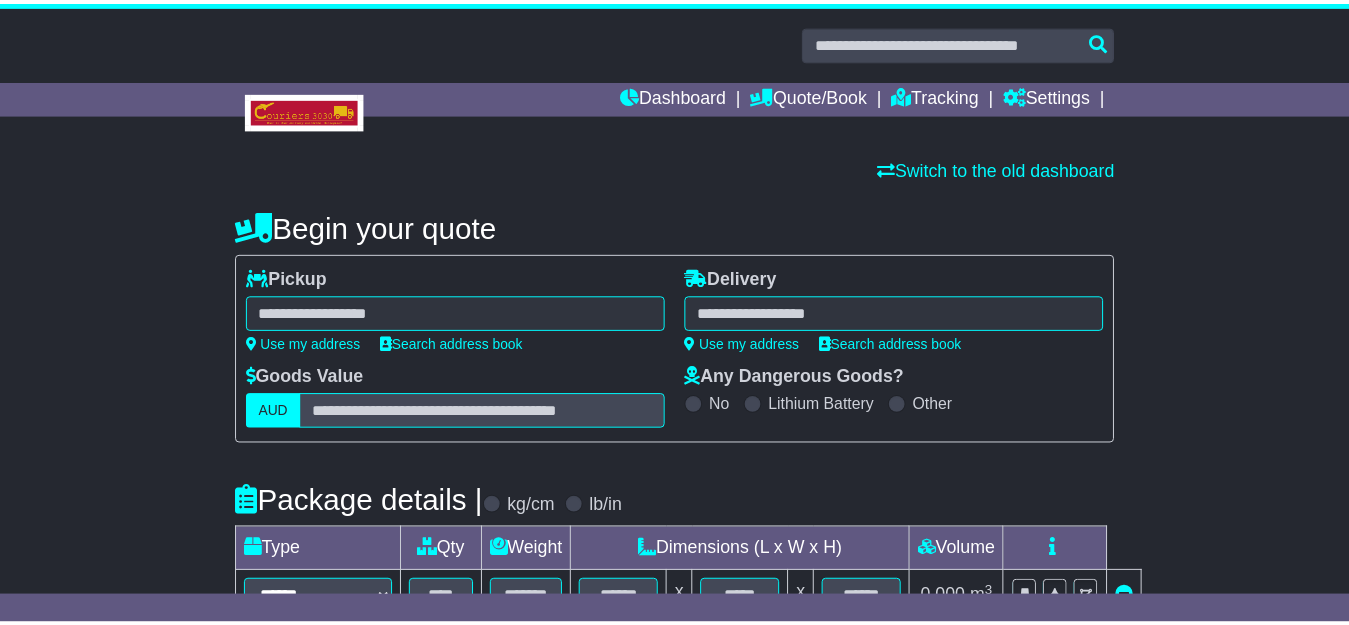 scroll, scrollTop: 0, scrollLeft: 0, axis: both 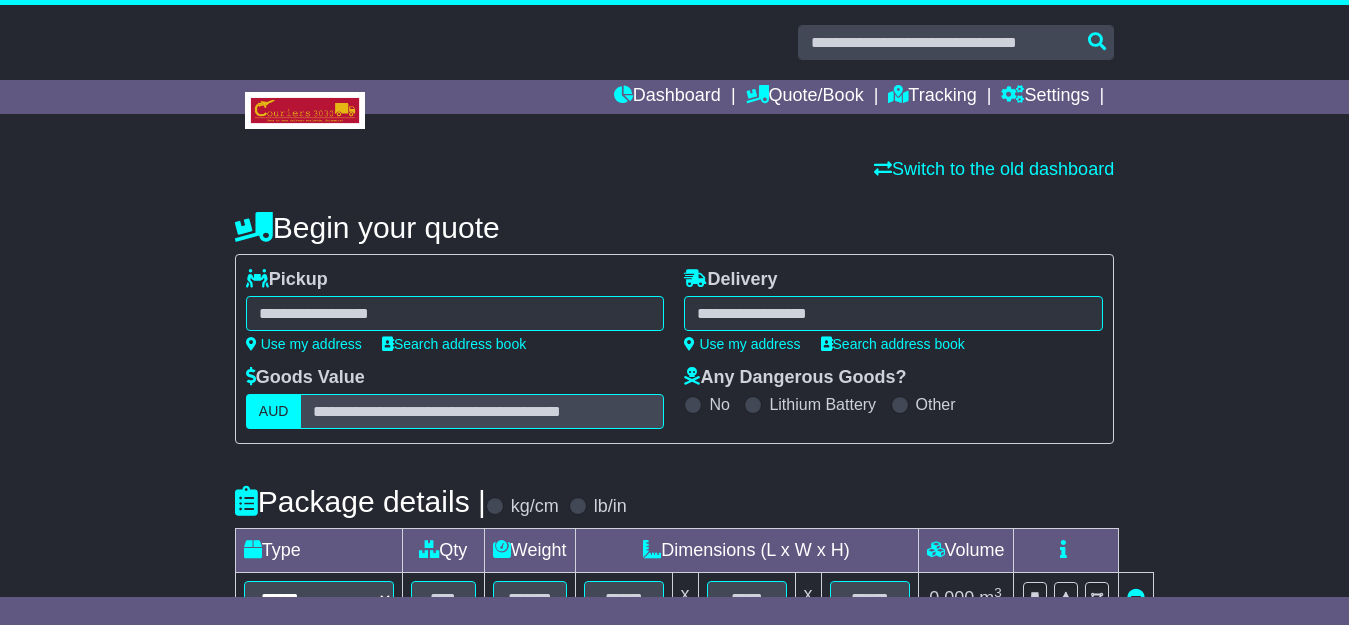 click at bounding box center (455, 313) 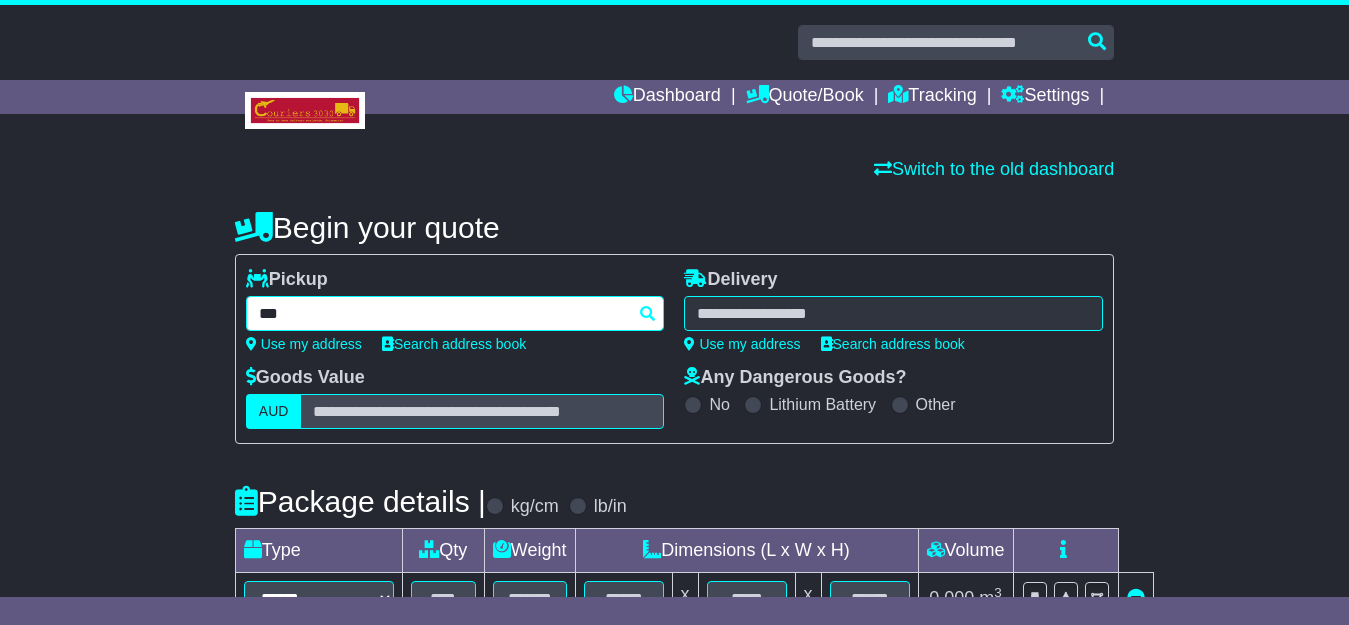 type on "****" 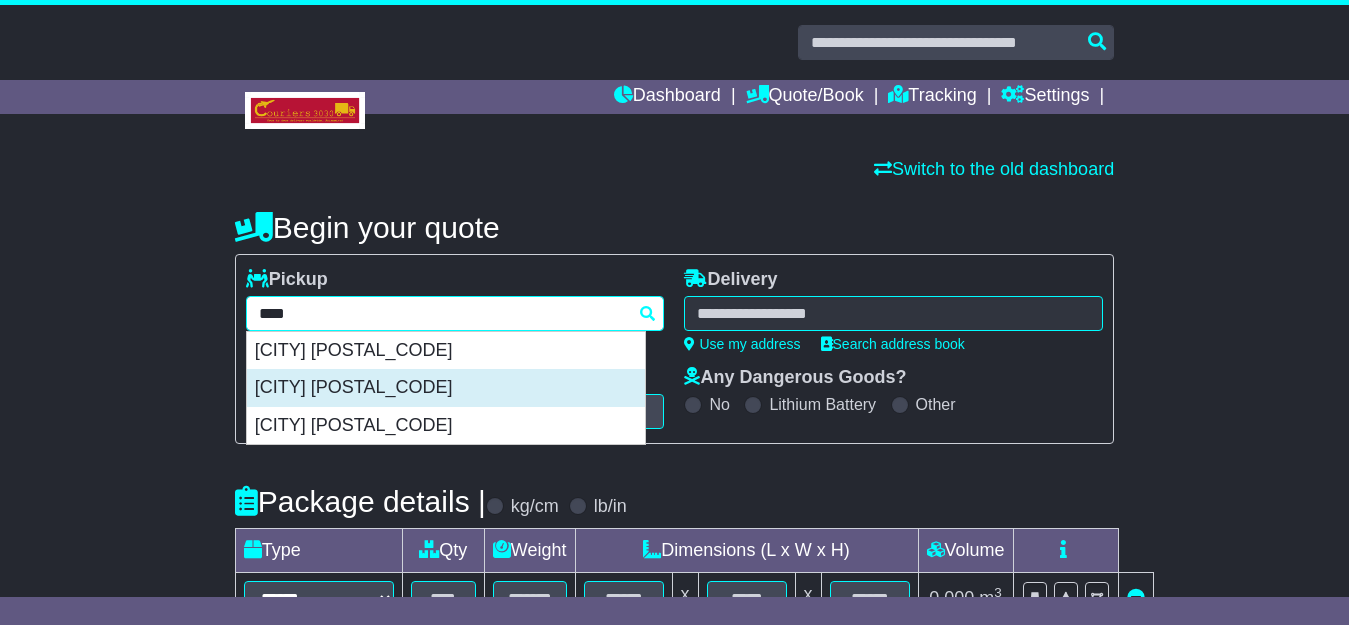click on "[CITY] [POSTAL_CODE]" at bounding box center [446, 388] 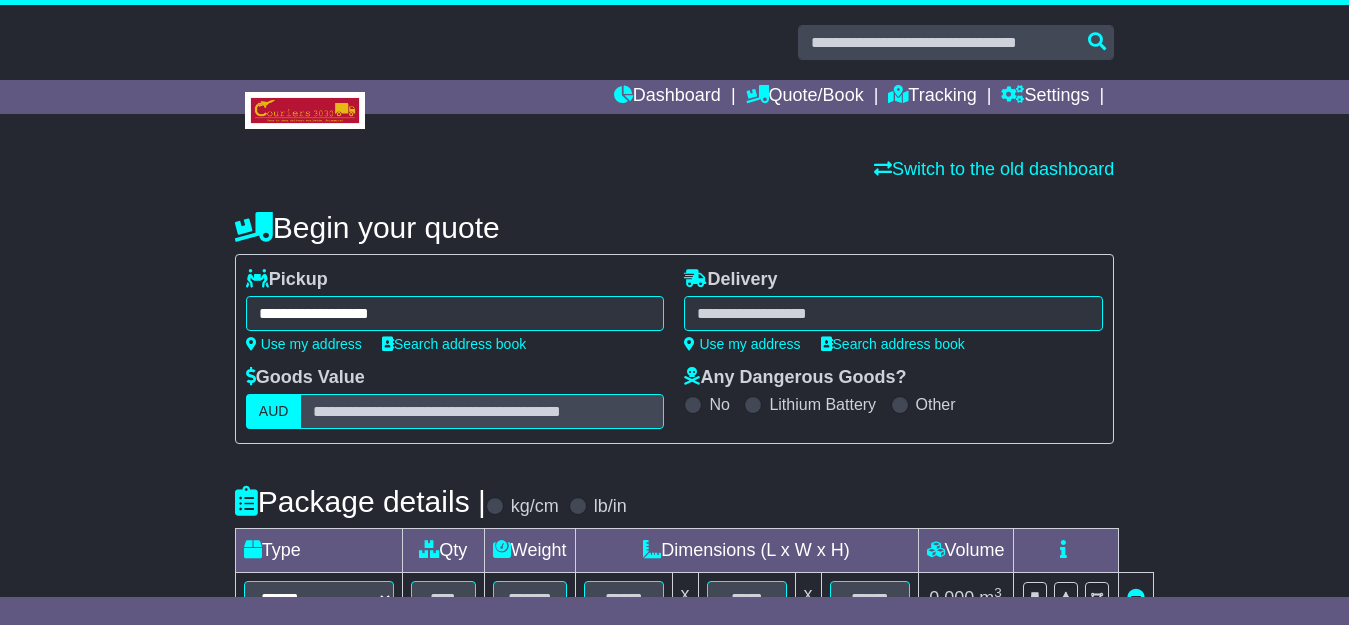 type on "**********" 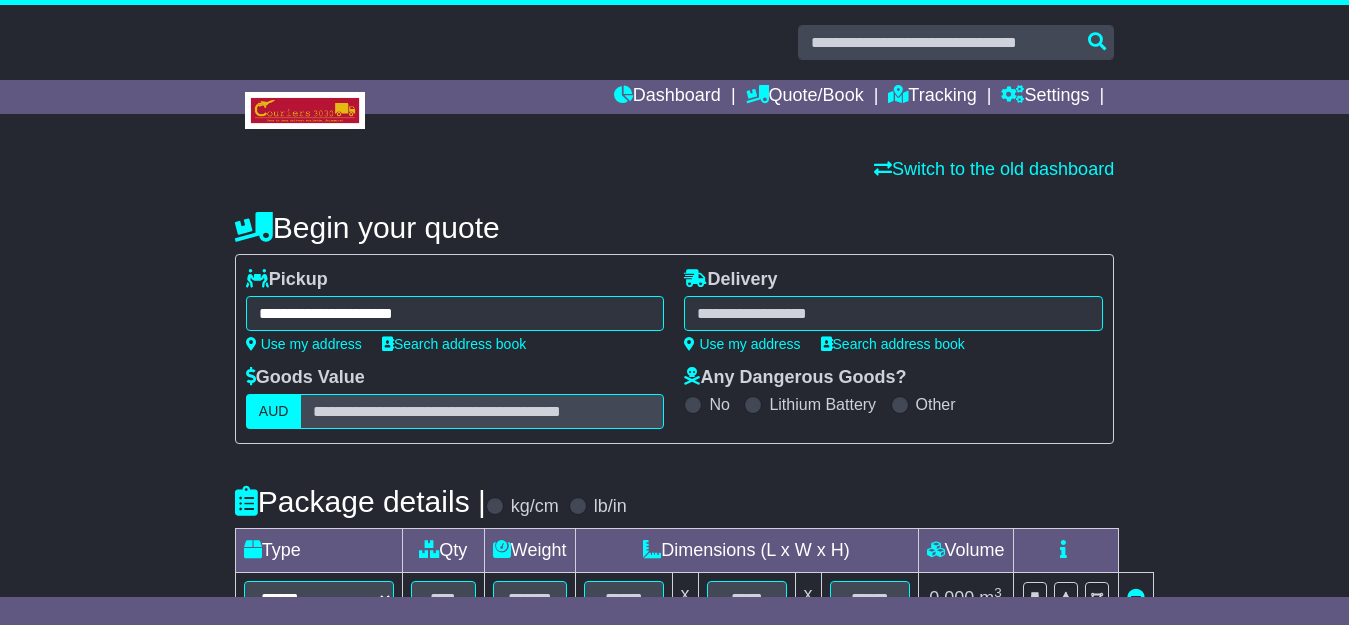 click at bounding box center [893, 313] 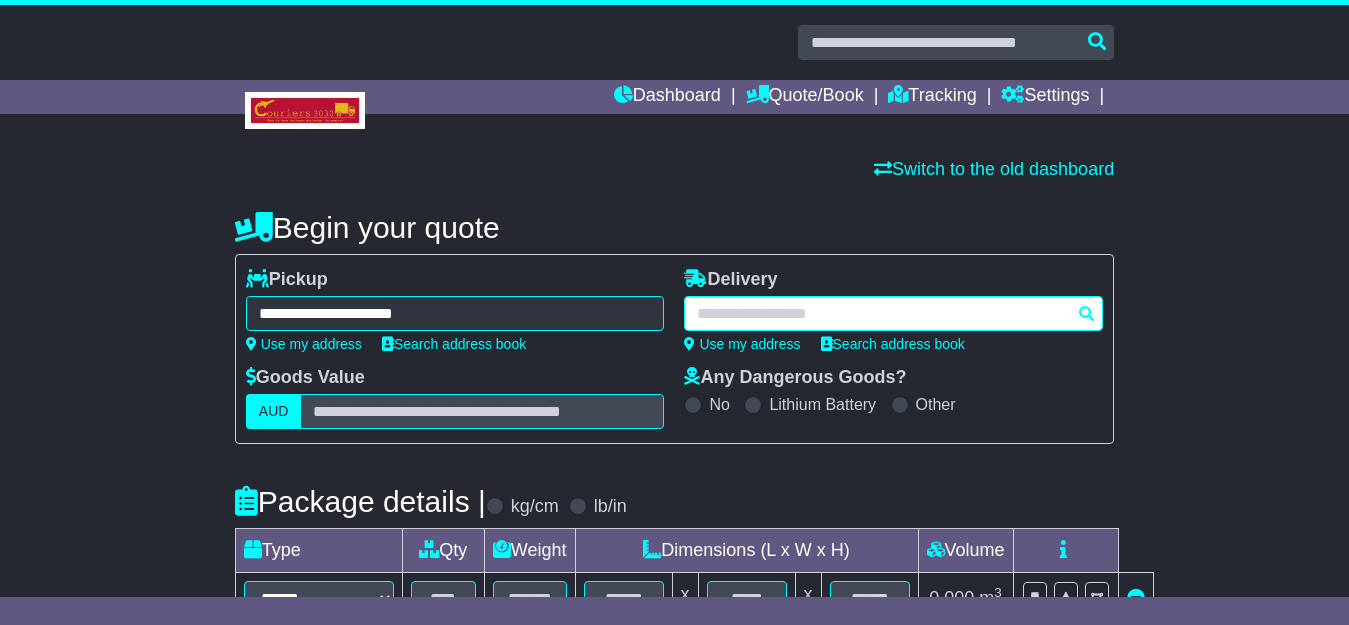 click at bounding box center [893, 313] 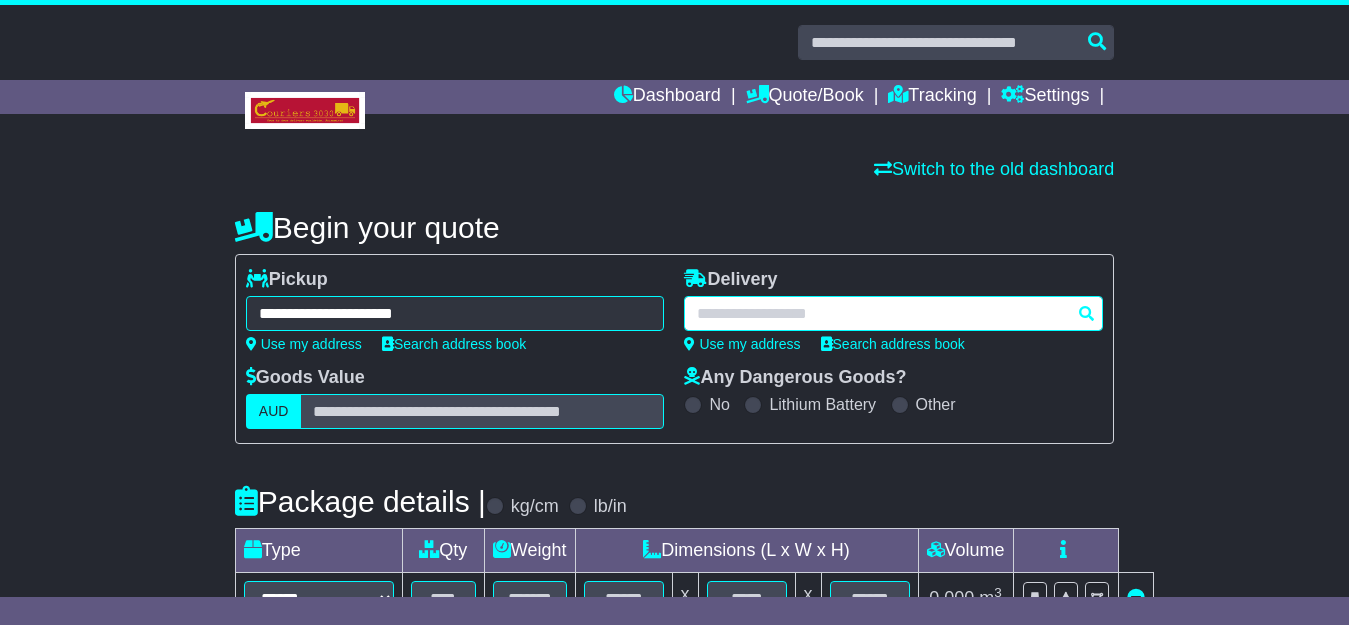 paste on "**********" 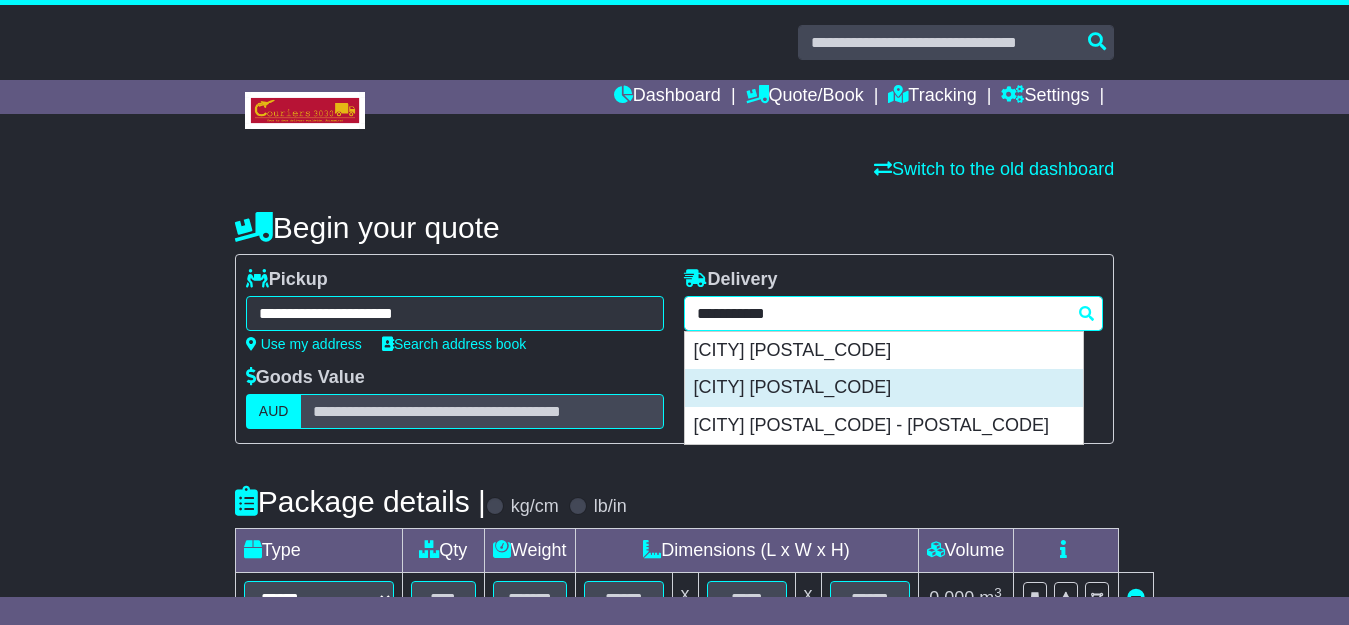 click on "[CITY] [POSTAL_CODE]" at bounding box center (884, 388) 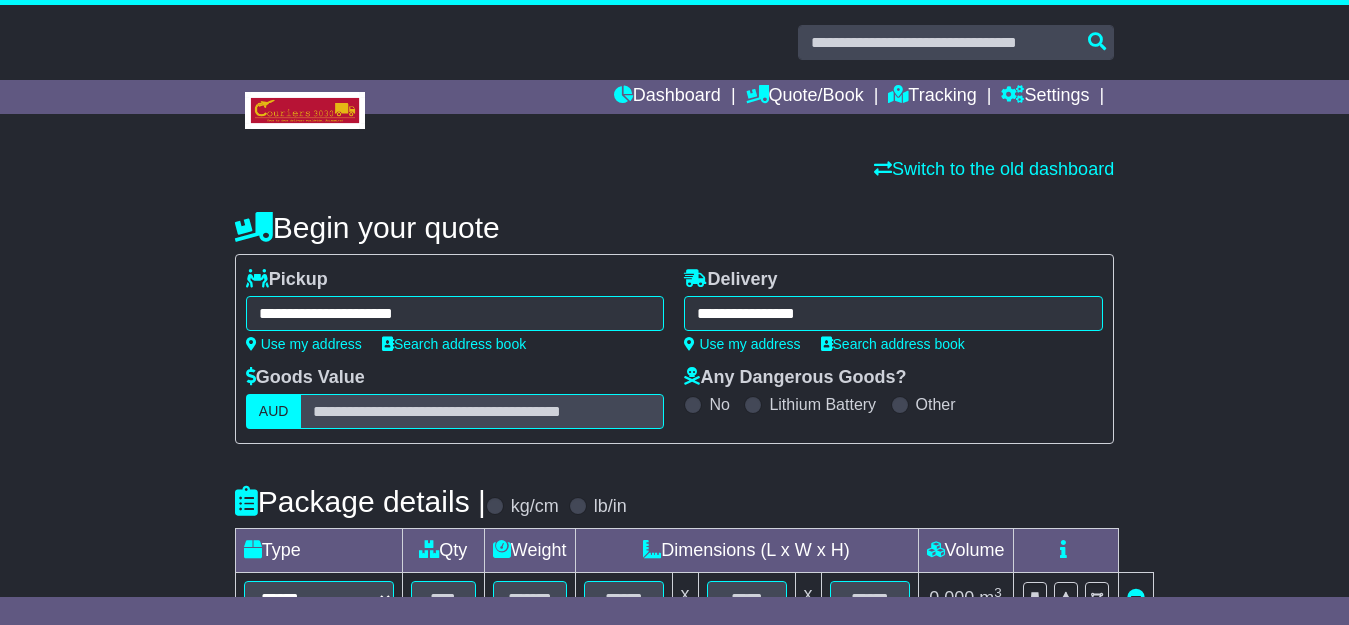 type on "**********" 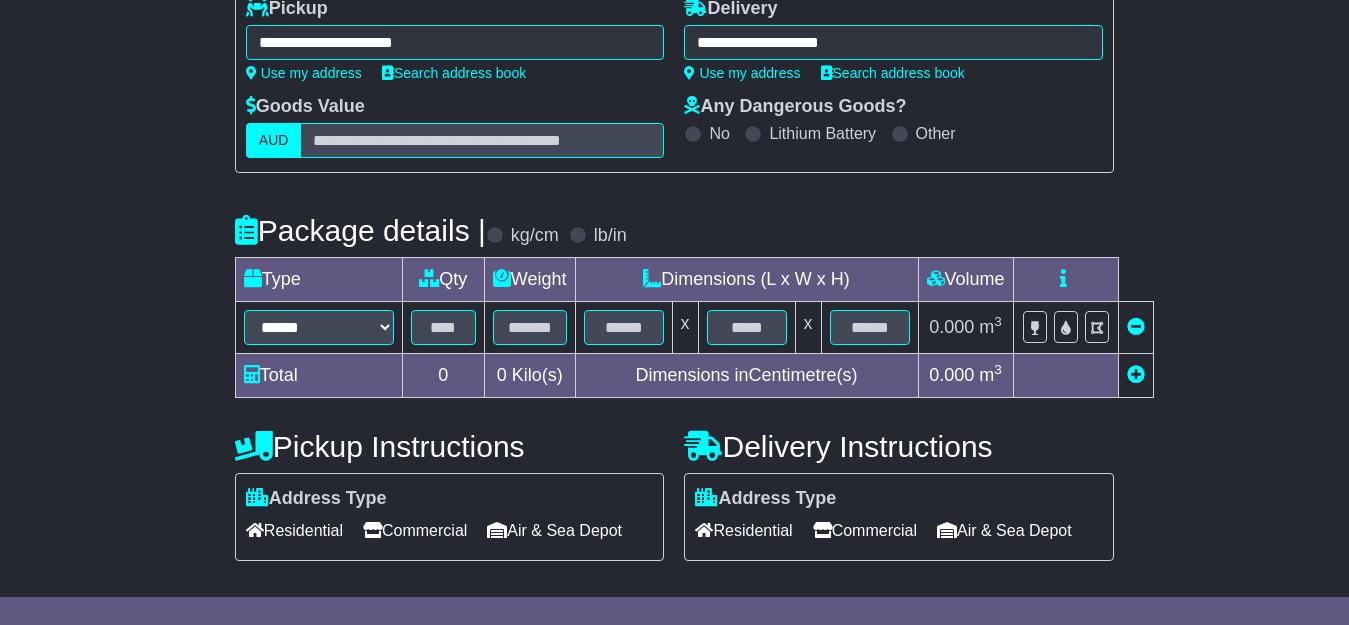 scroll, scrollTop: 275, scrollLeft: 0, axis: vertical 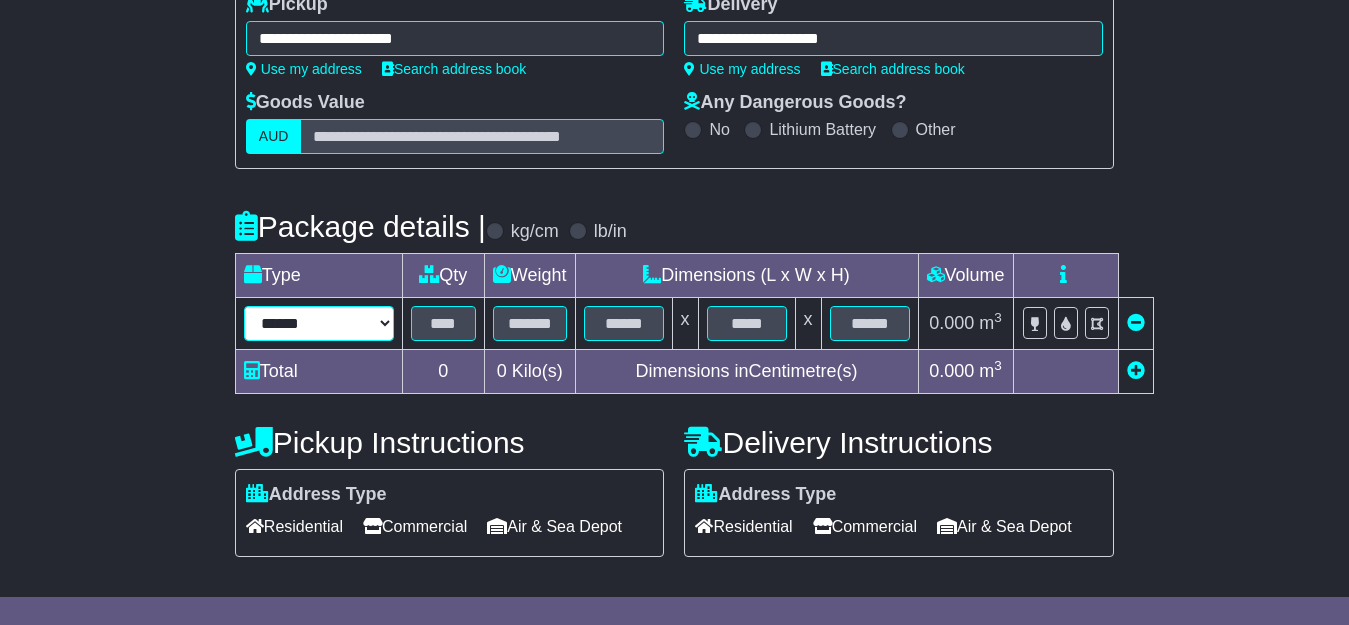 click on "****** ****** *** ******** ***** **** **** ****** *** *******" at bounding box center [319, 323] 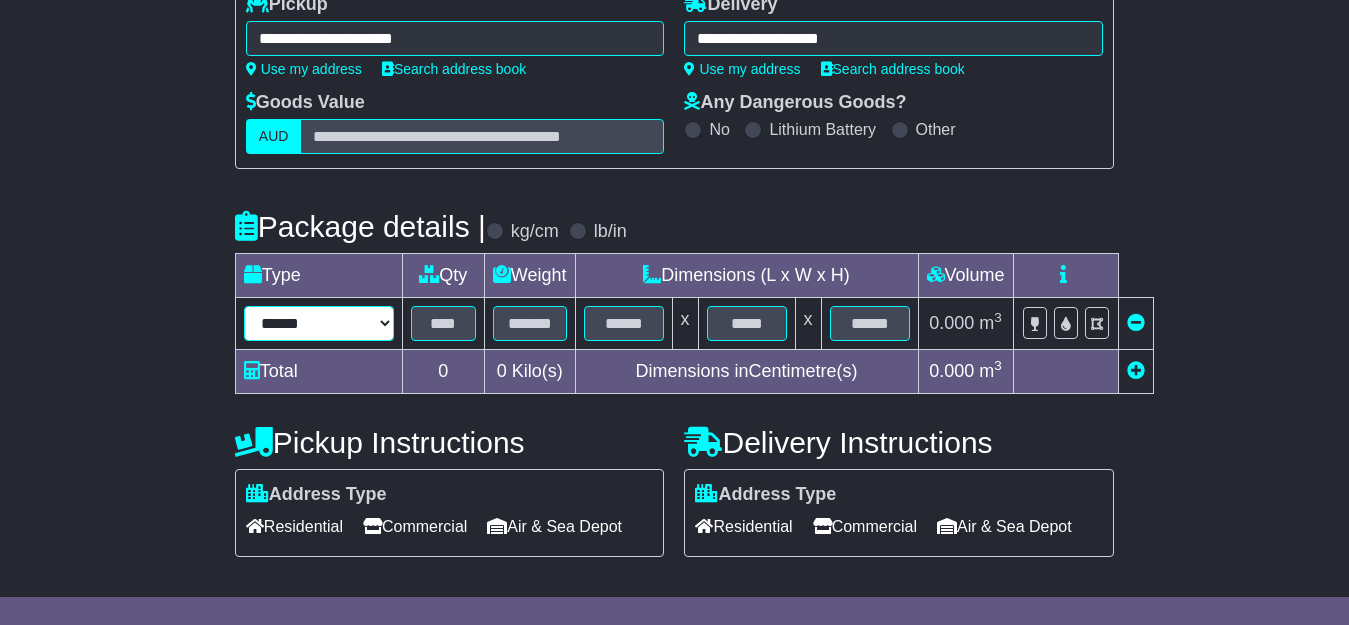 select on "*****" 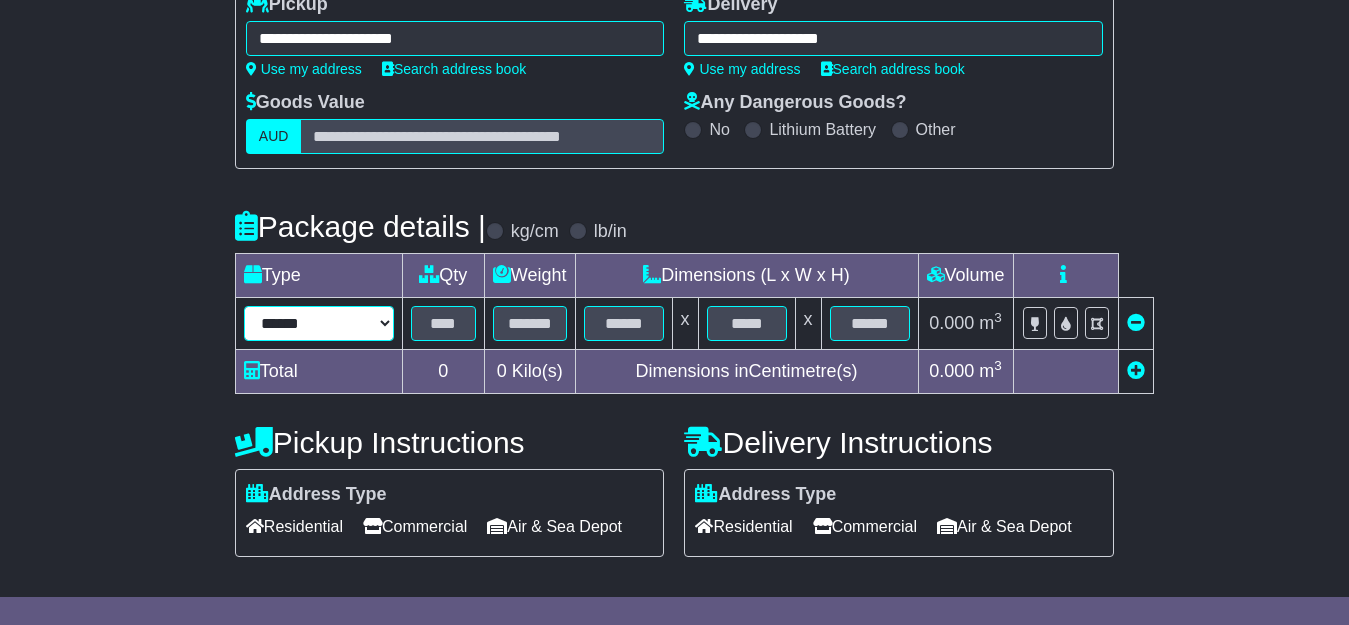 click on "****** ****** *** ******** ***** **** **** ****** *** *******" at bounding box center [319, 323] 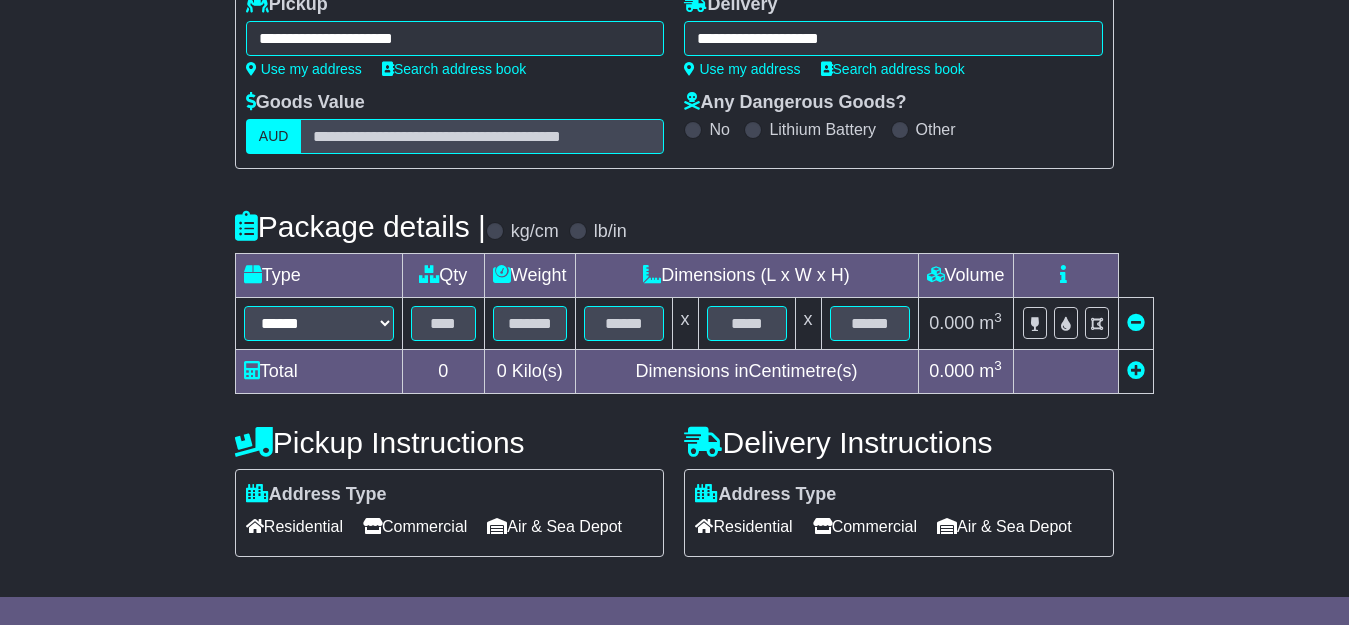 click at bounding box center [443, 324] 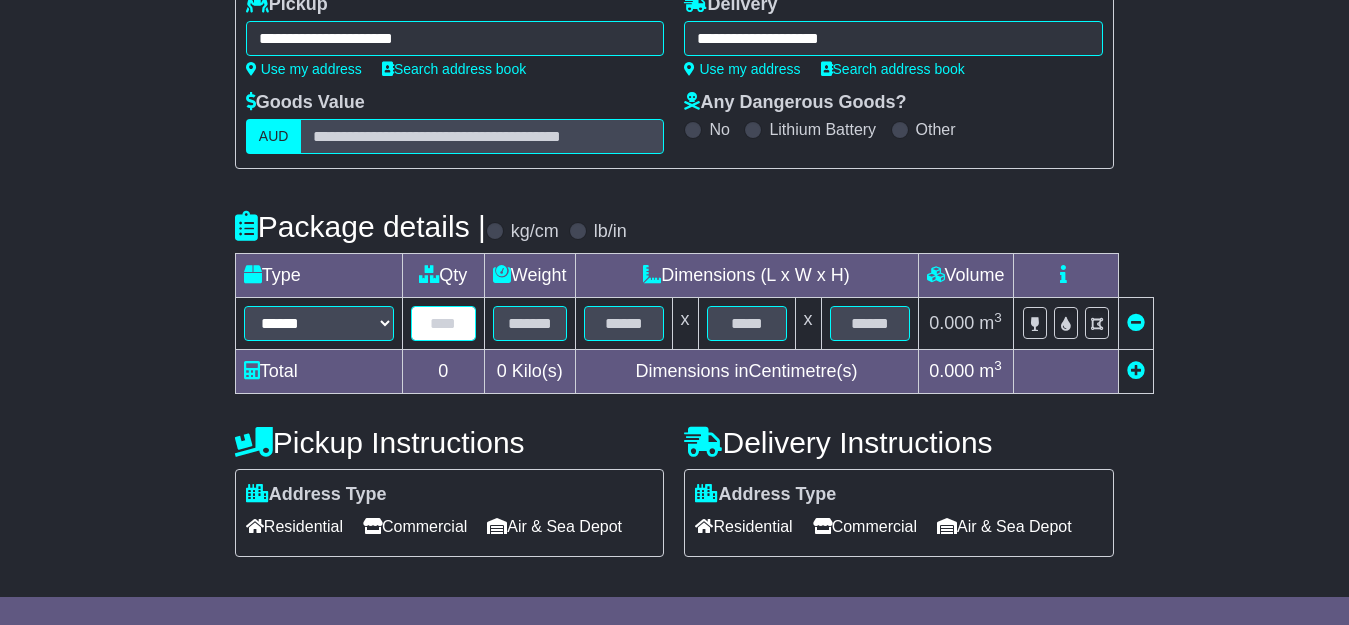 click at bounding box center [443, 323] 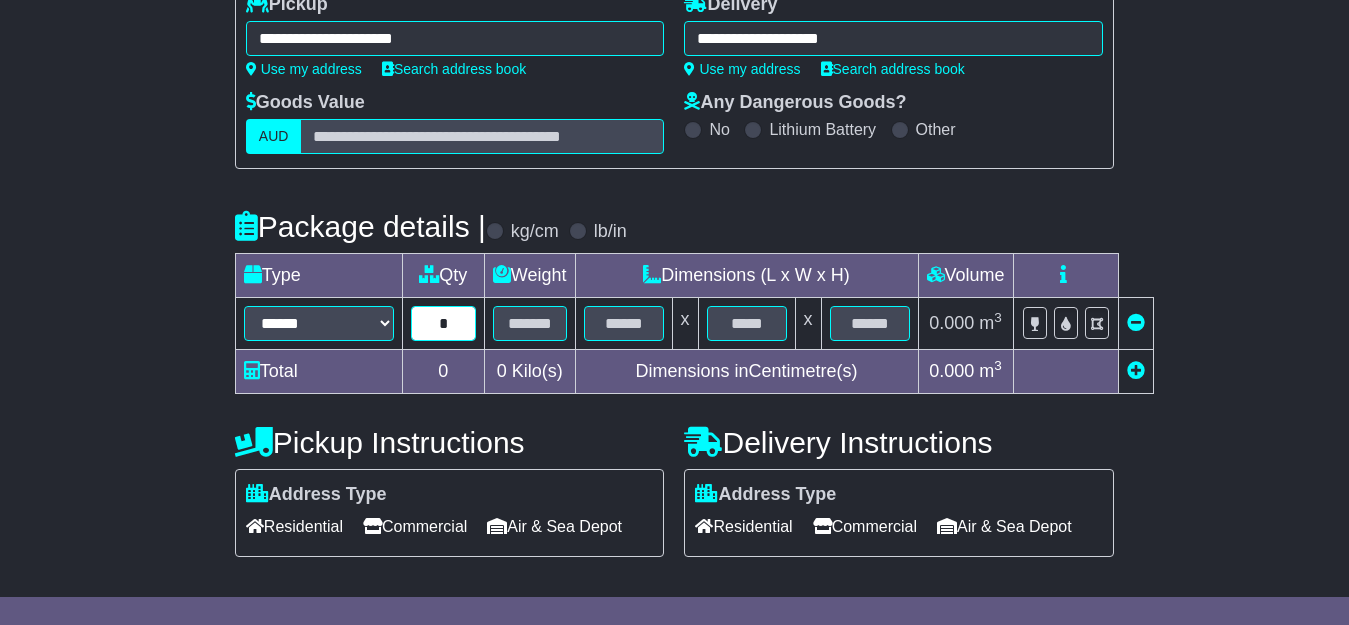 type on "*" 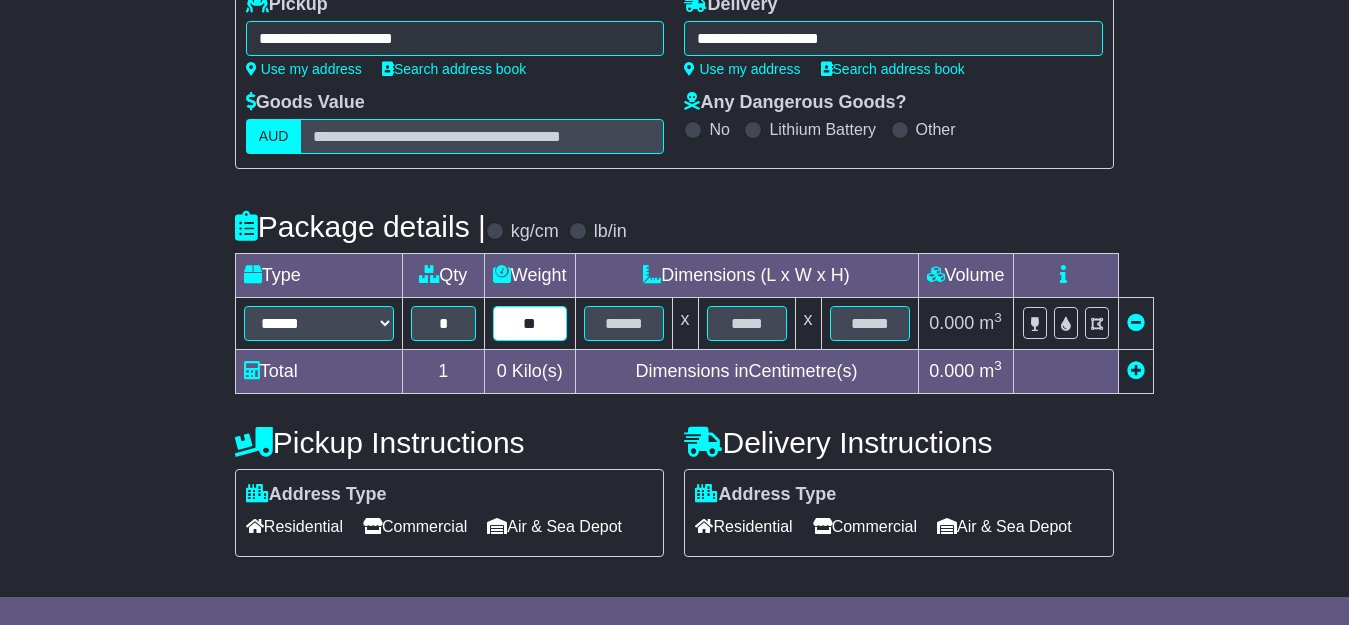type on "**" 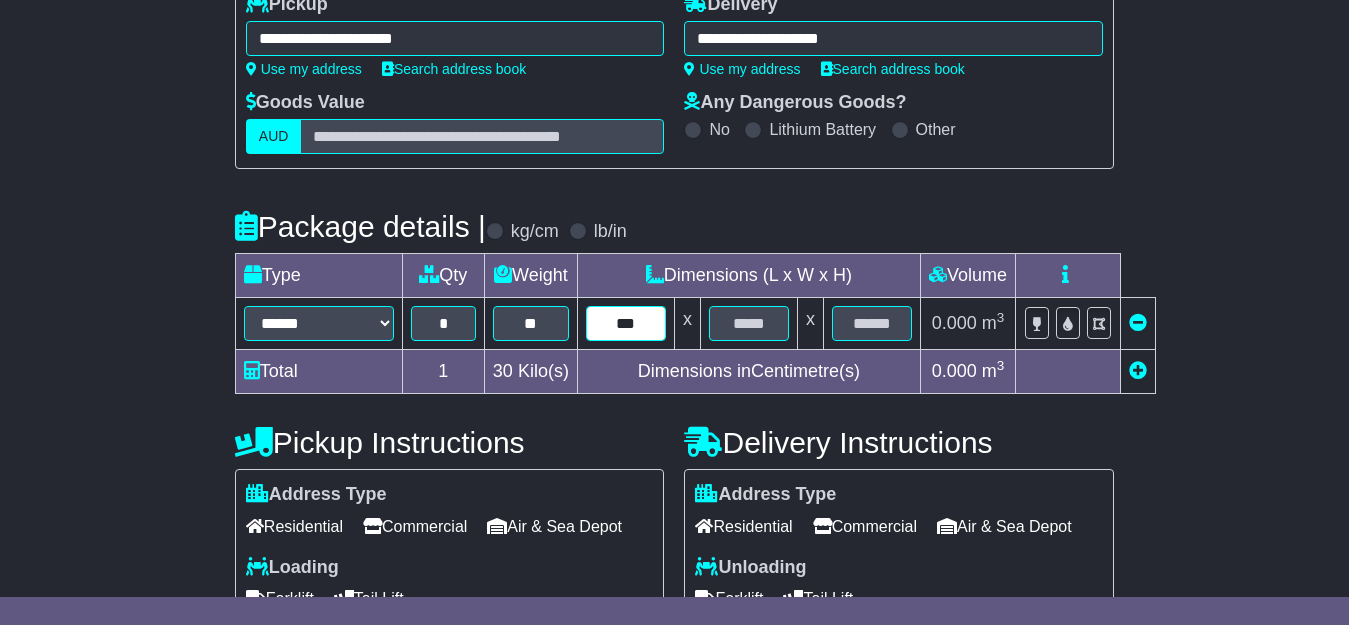 type on "***" 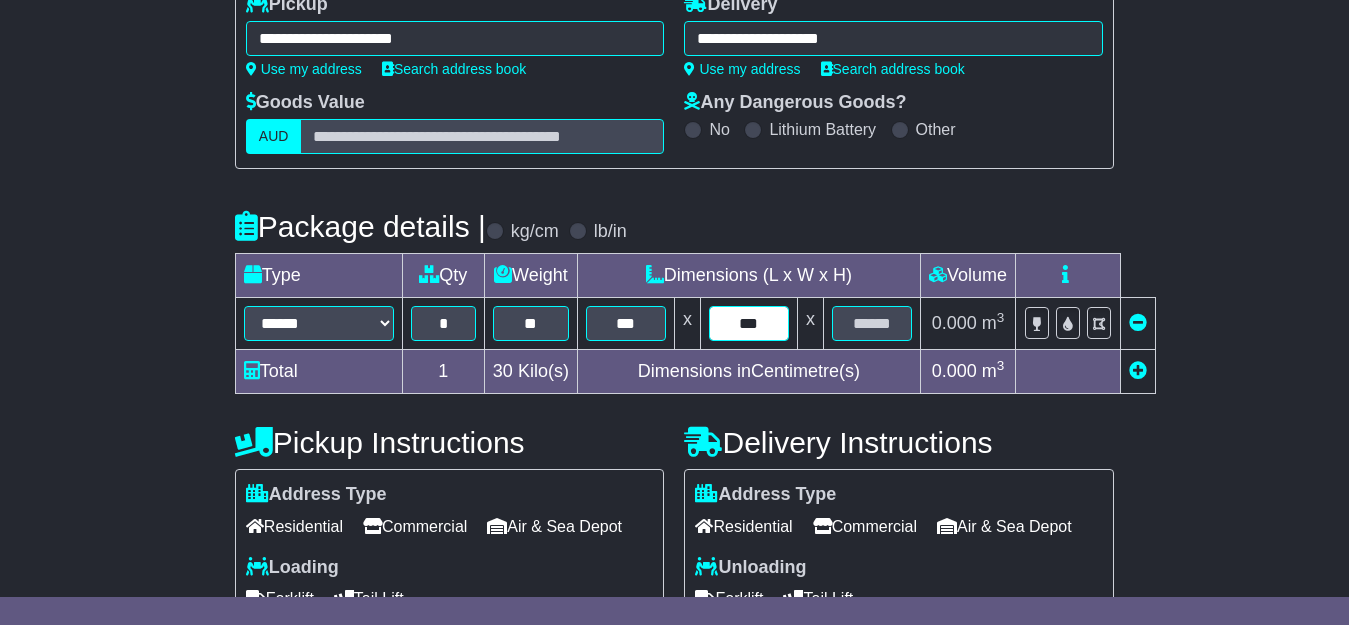 type on "***" 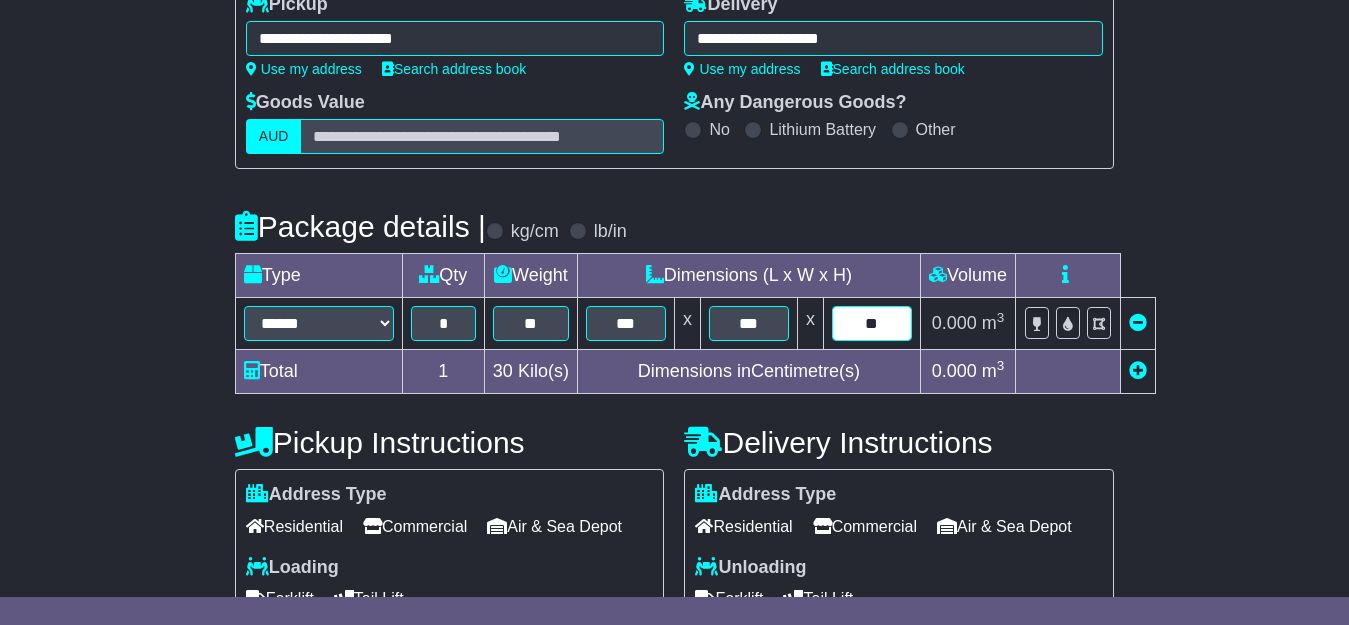 type on "**" 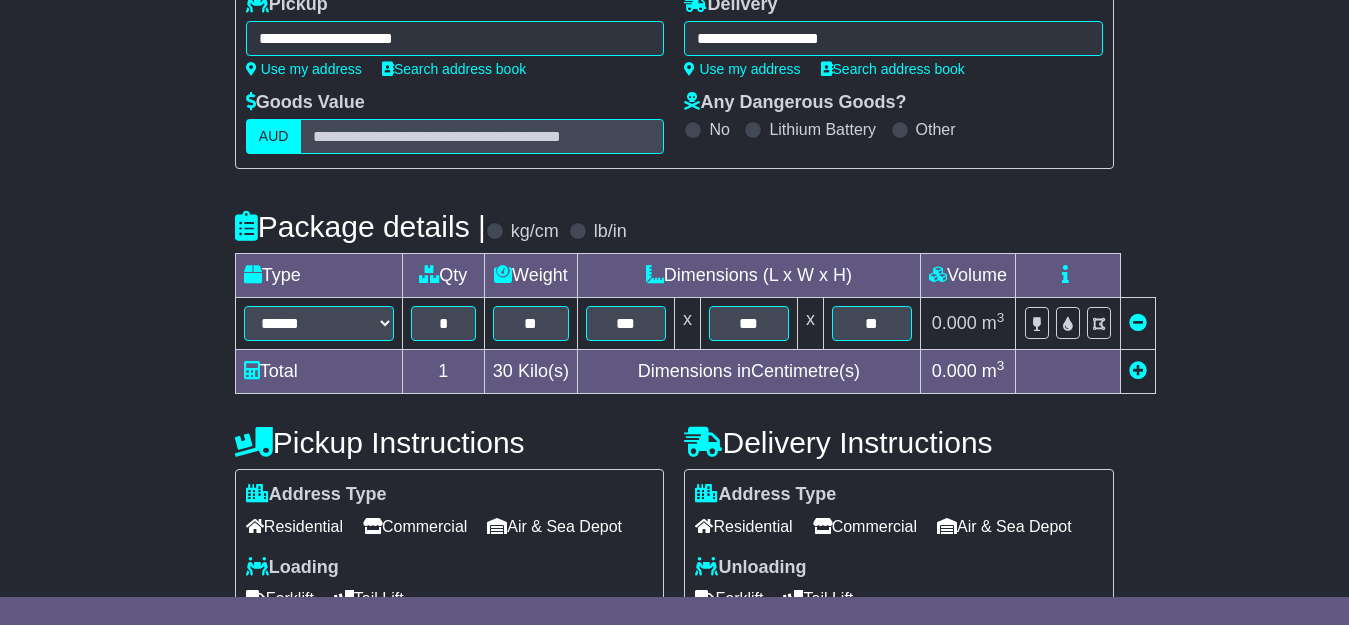 click at bounding box center (1138, 370) 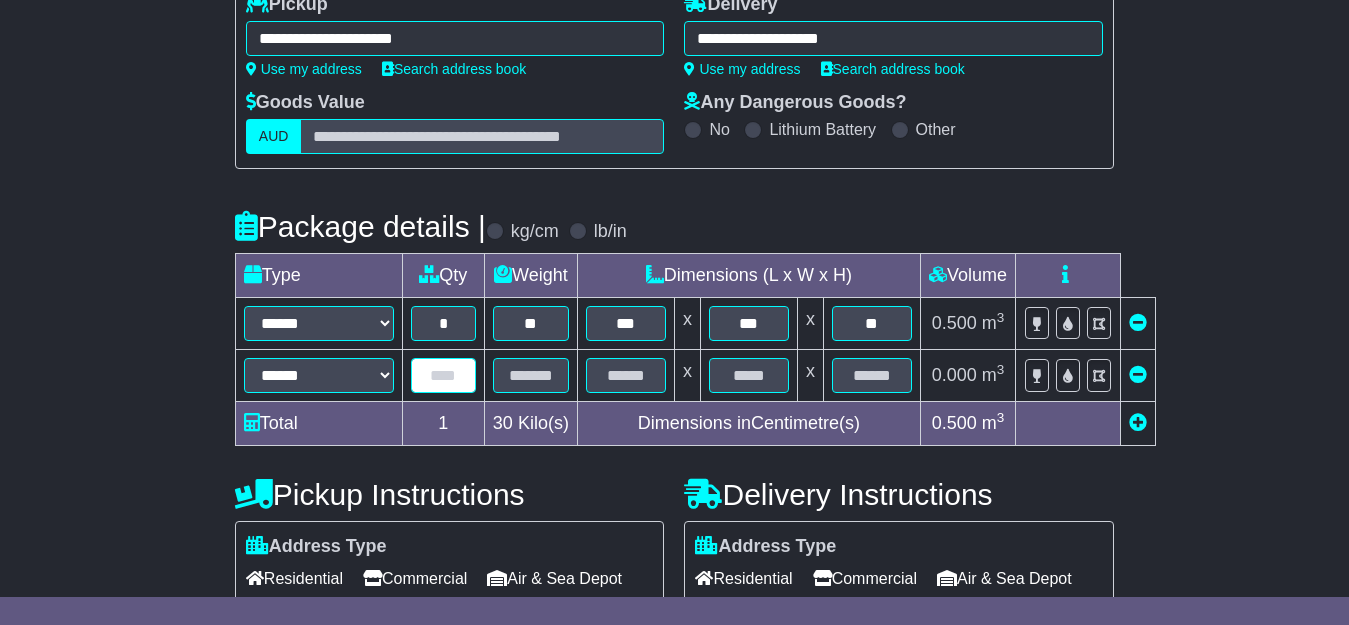 click at bounding box center [443, 375] 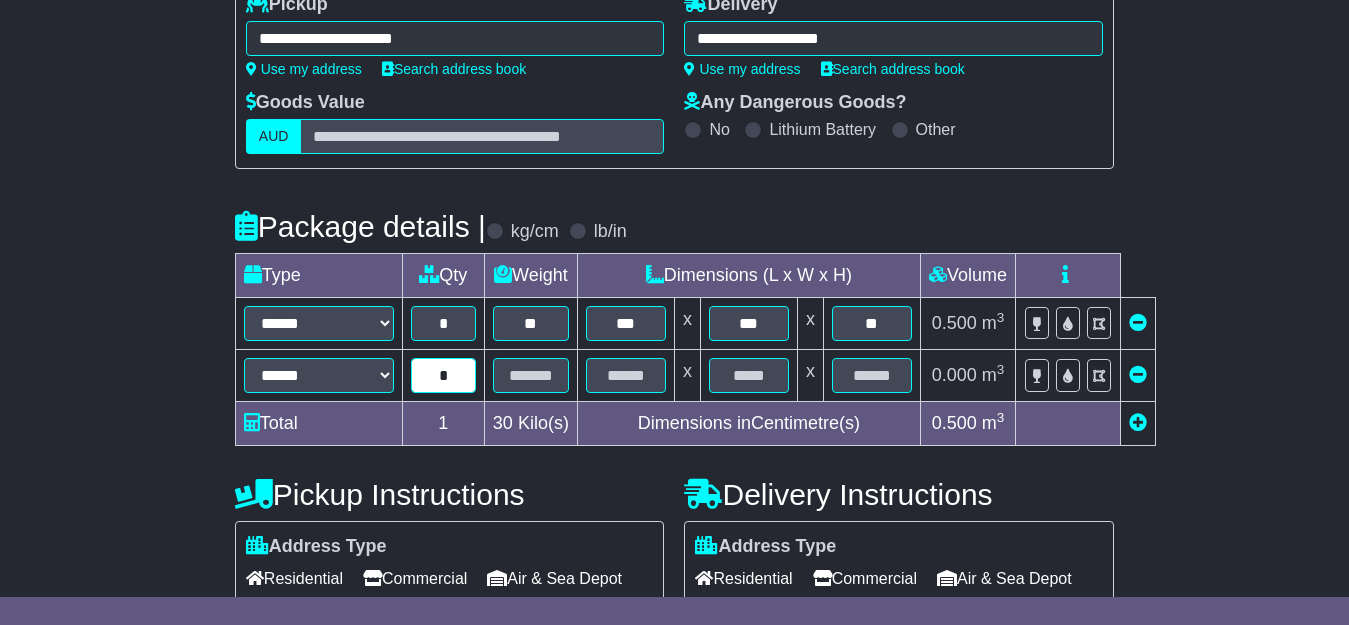type on "*" 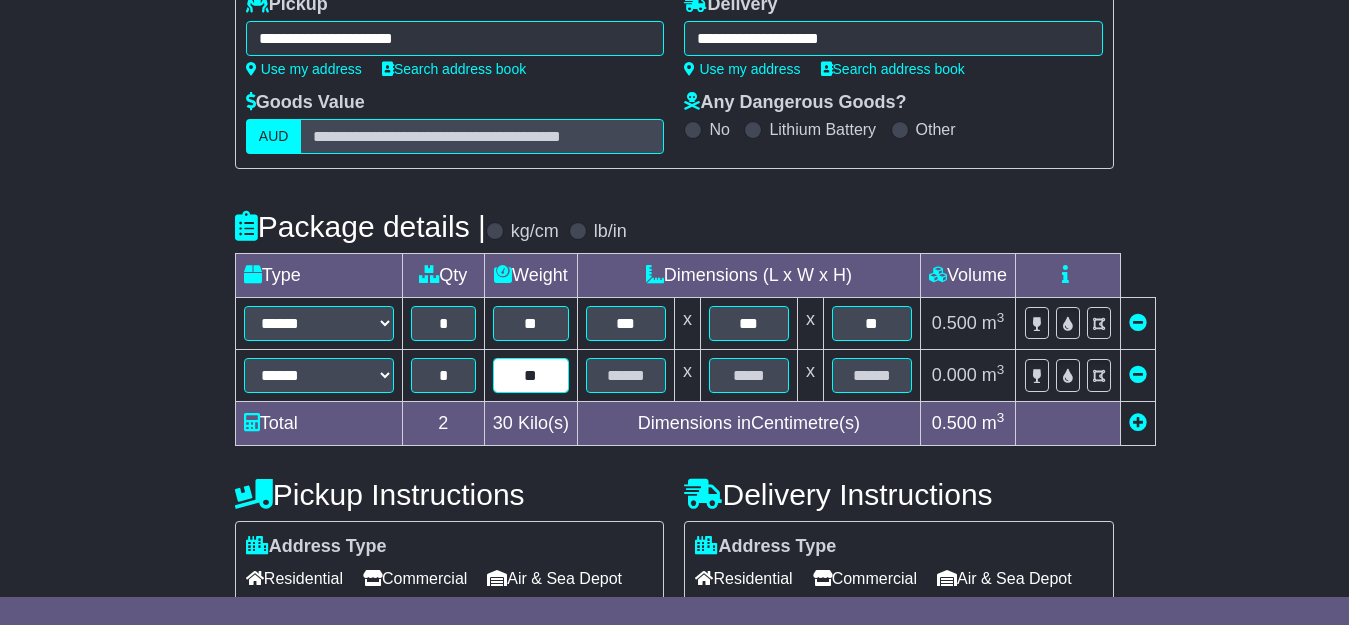 type on "**" 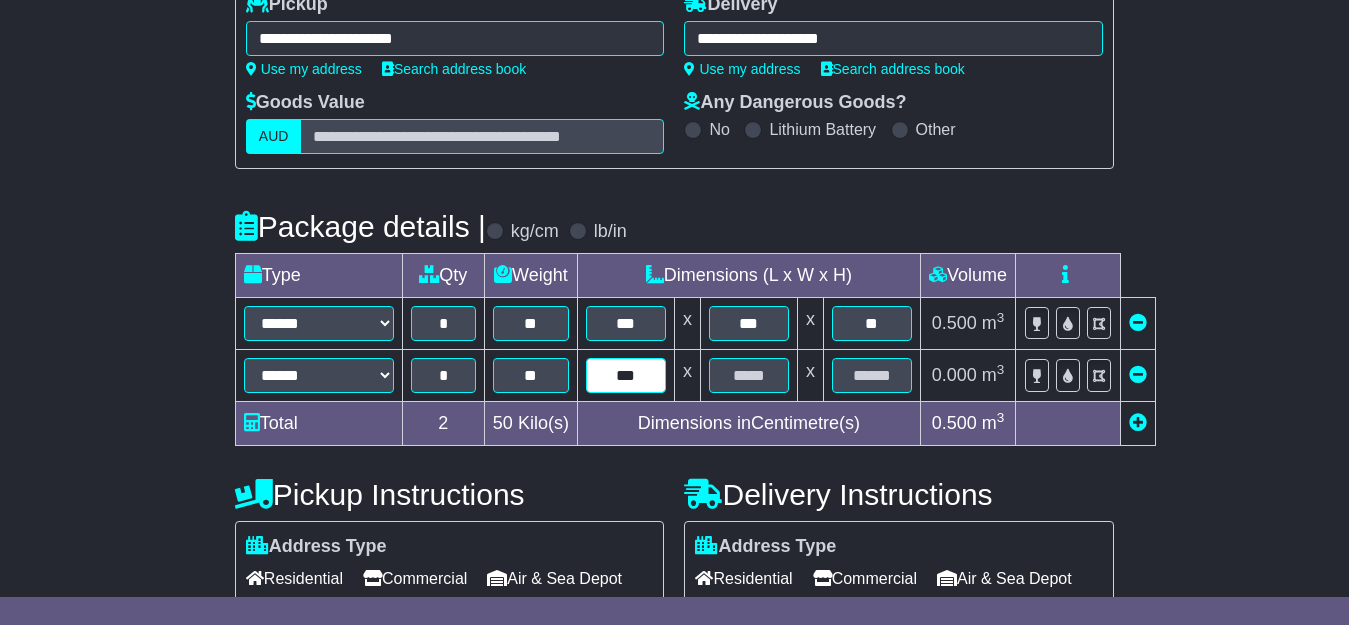 type on "***" 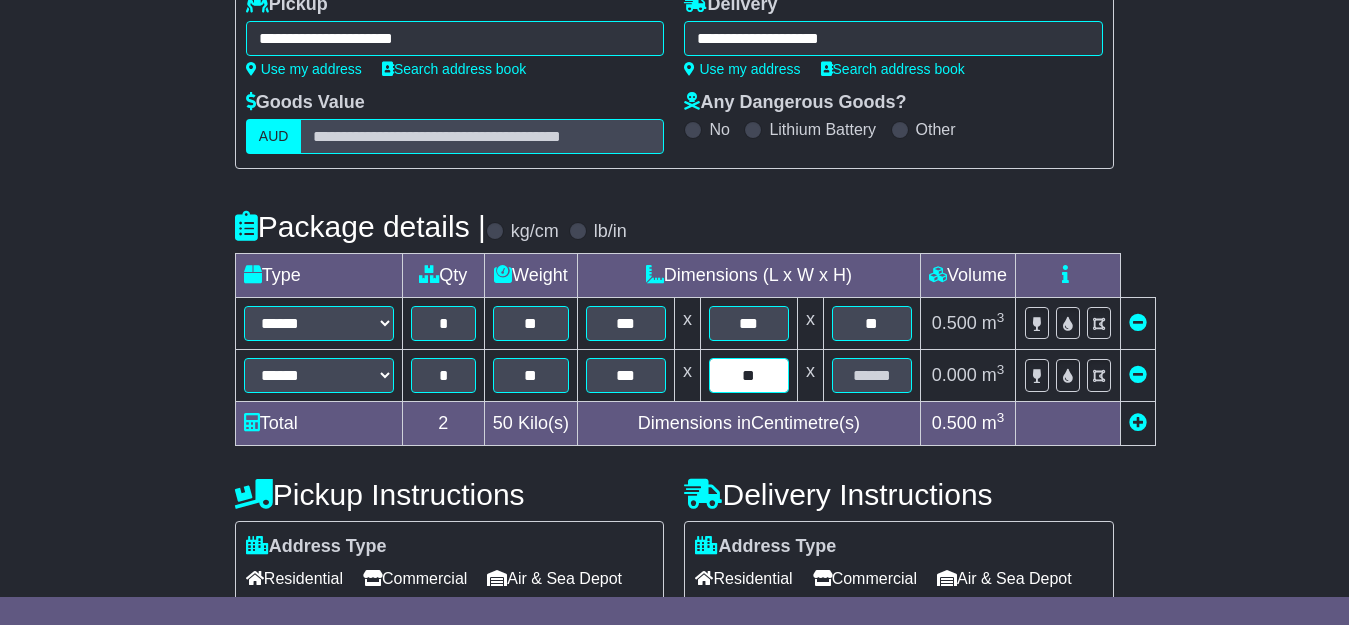 type on "**" 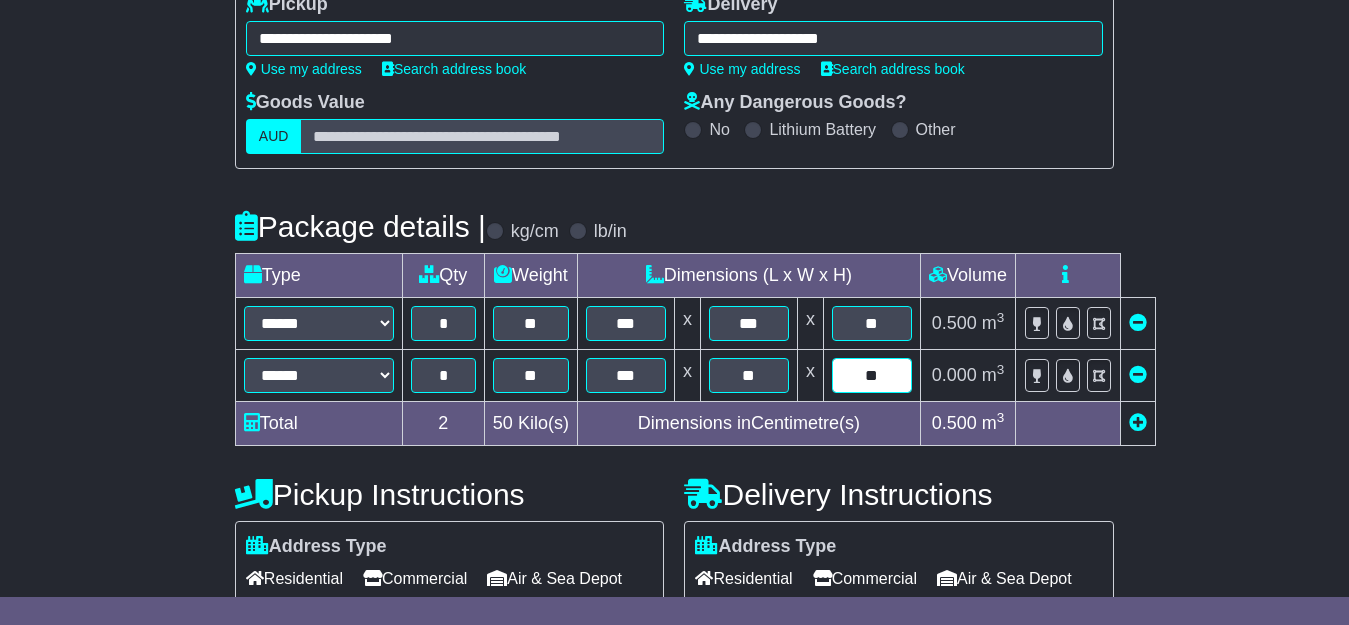 type on "**" 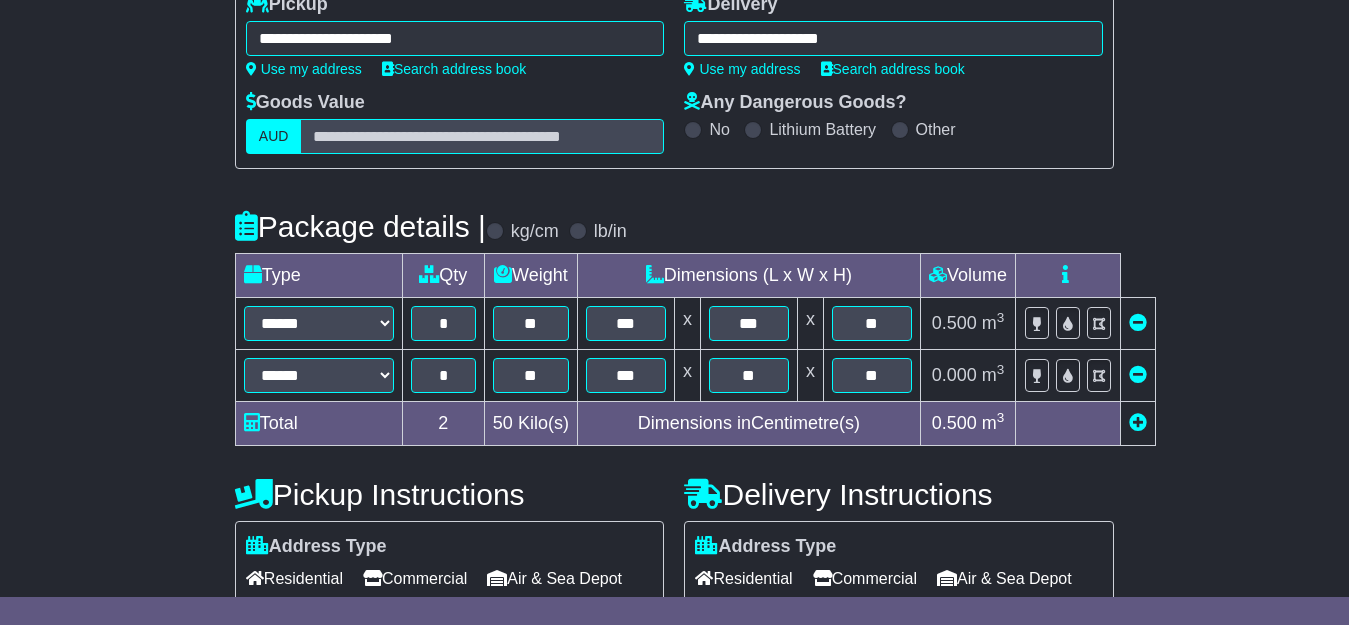 click at bounding box center [1138, 422] 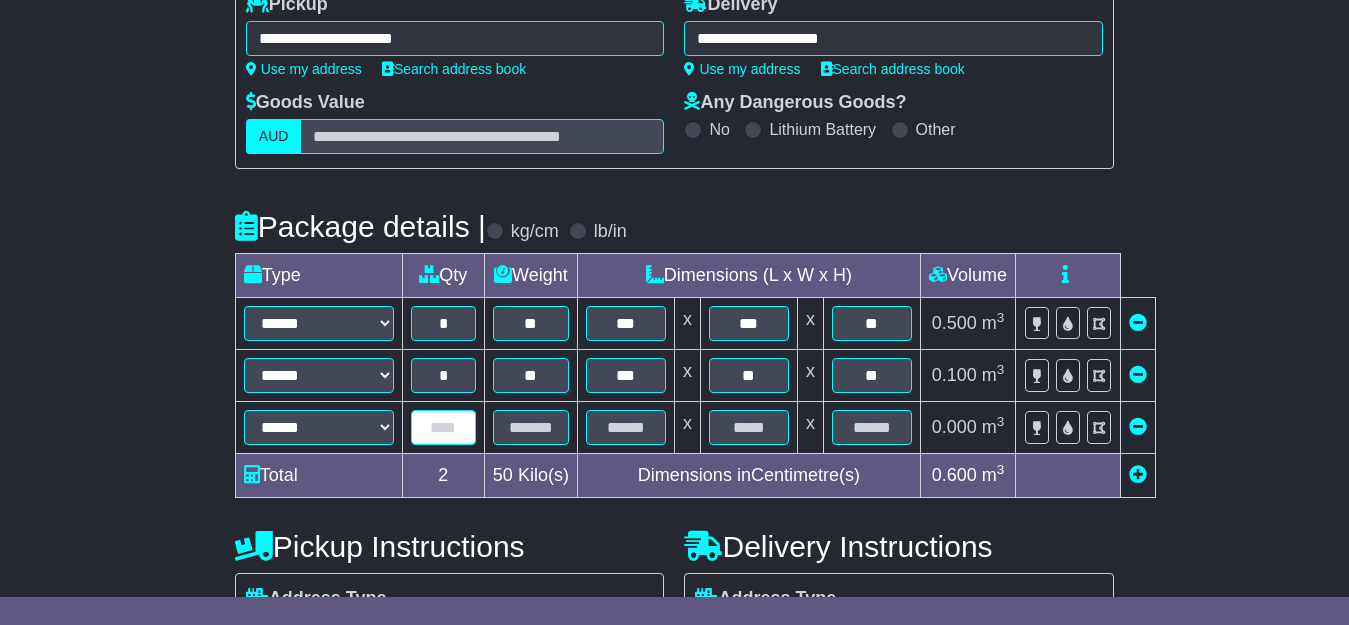 click at bounding box center [443, 427] 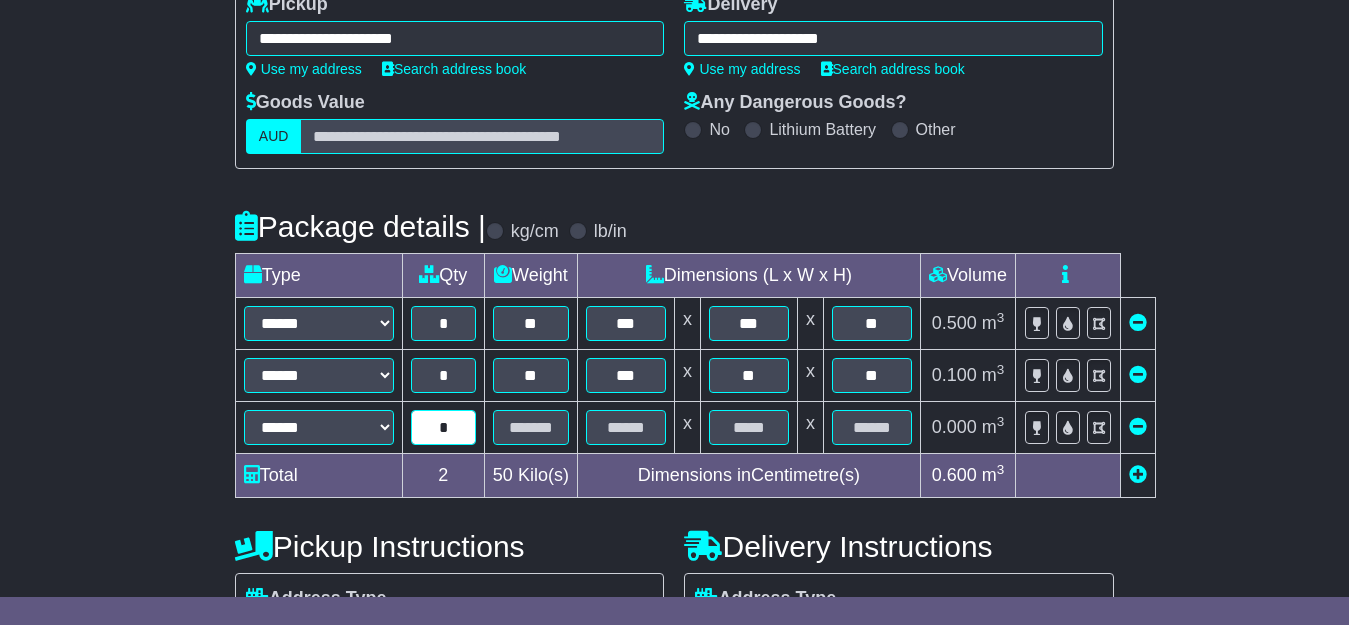 type on "*" 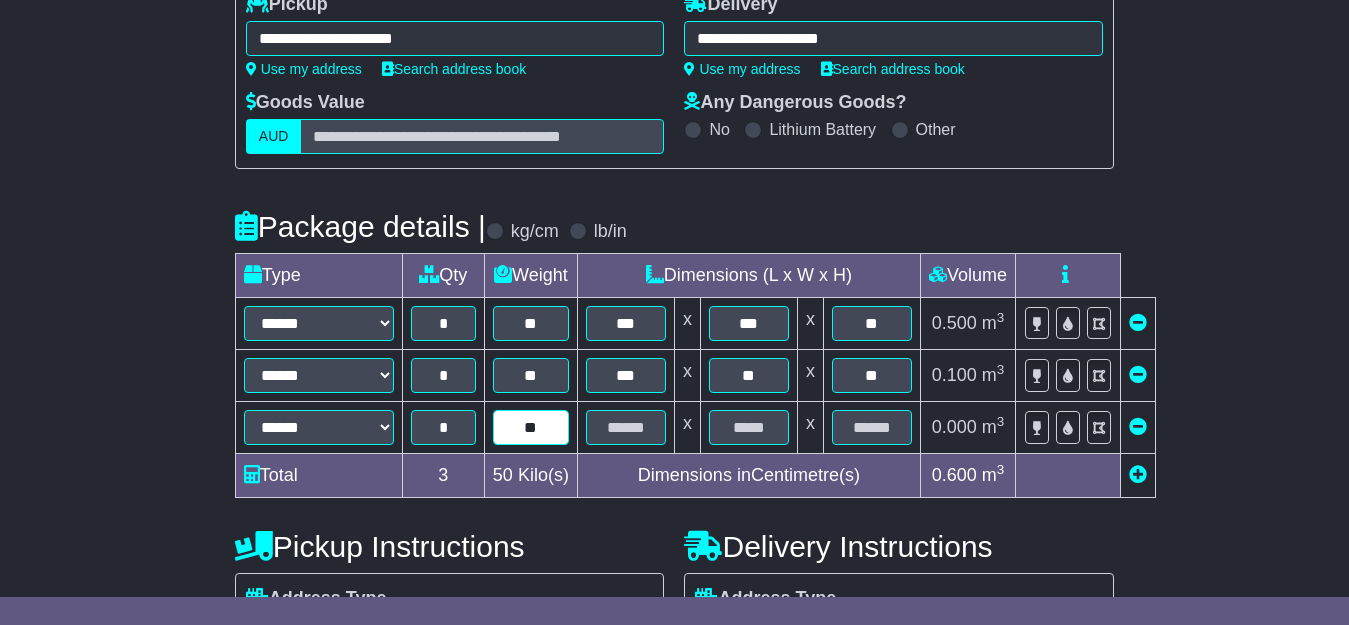 type on "**" 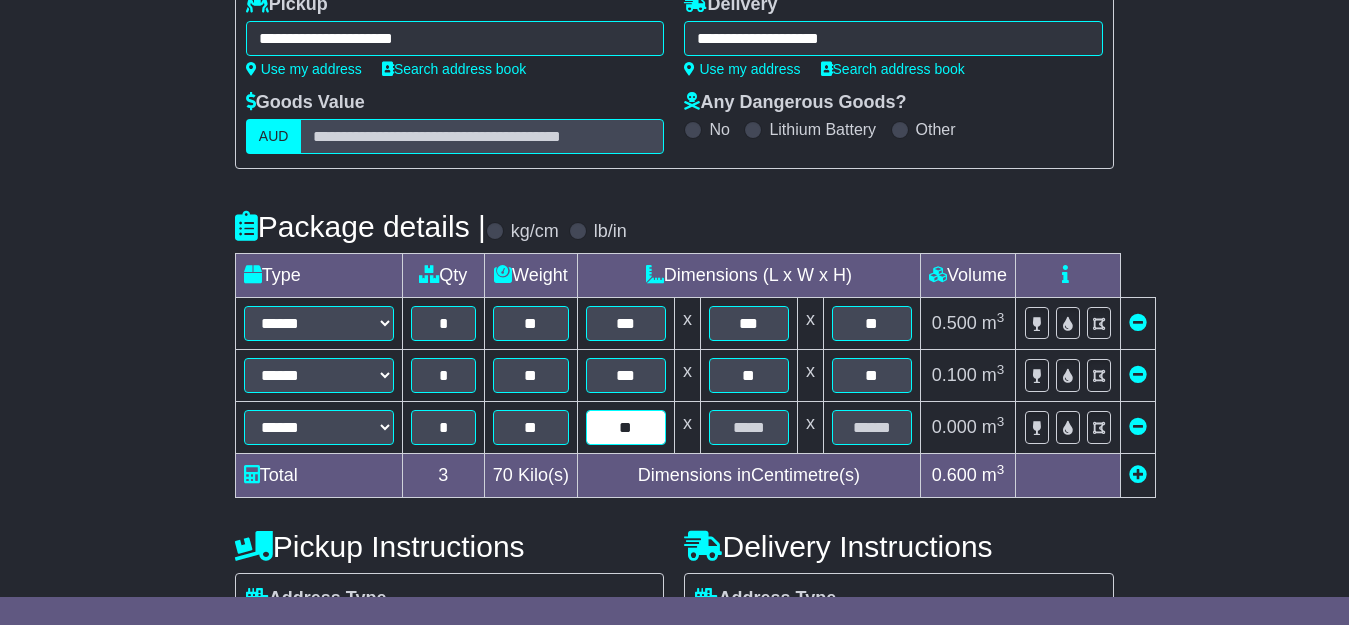 type on "**" 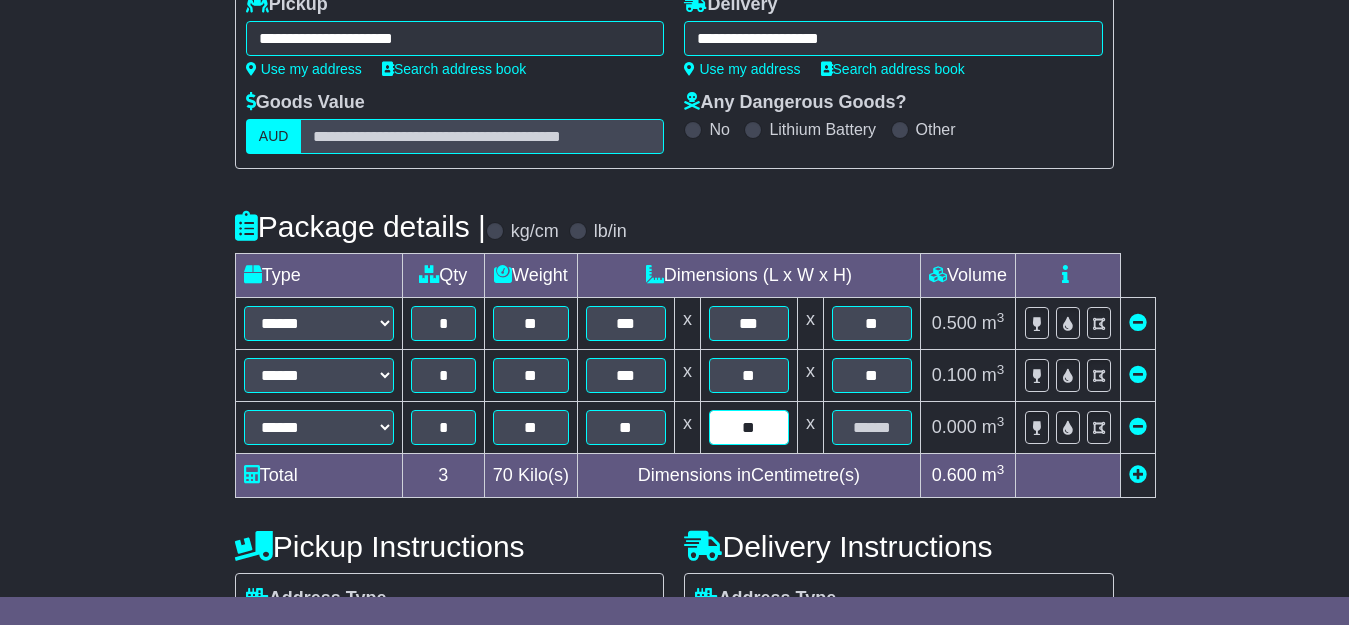 type on "**" 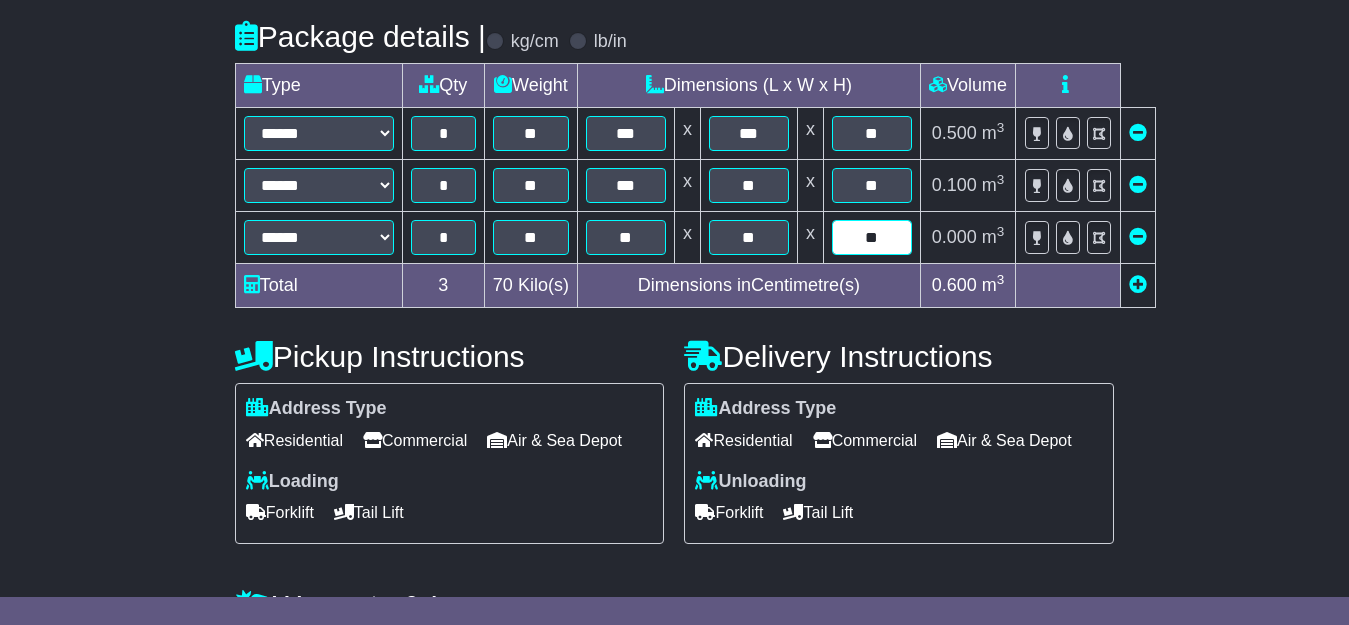 scroll, scrollTop: 609, scrollLeft: 0, axis: vertical 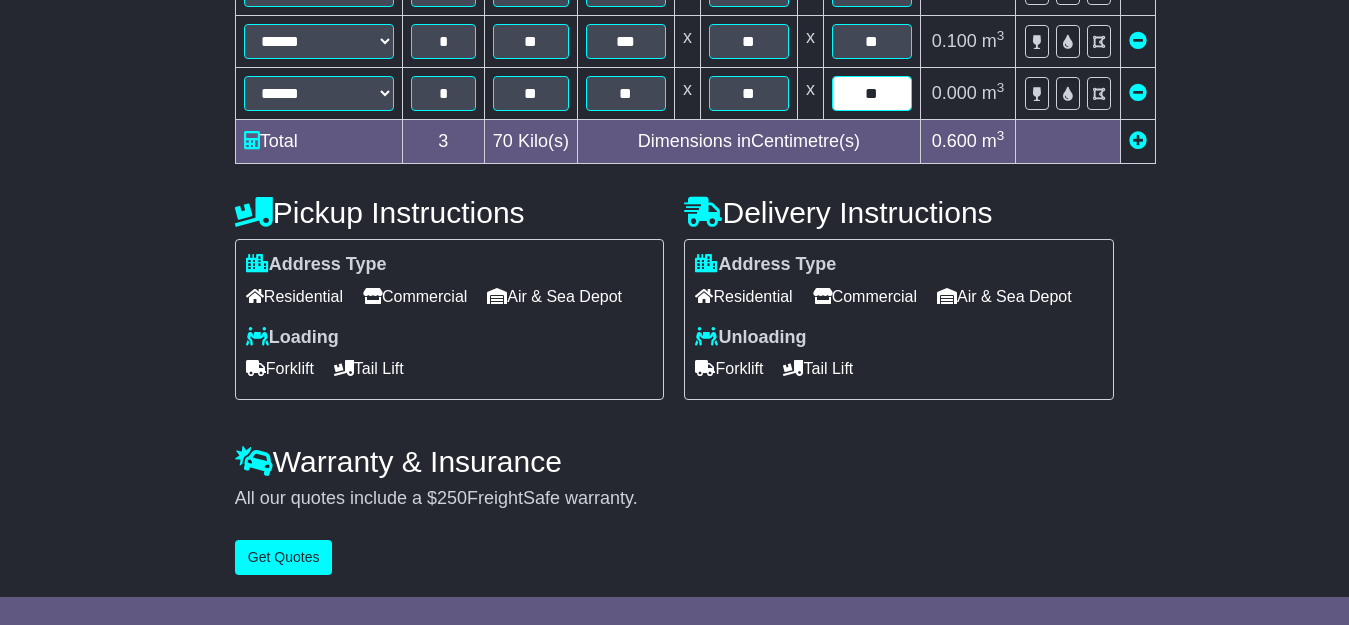 type on "**" 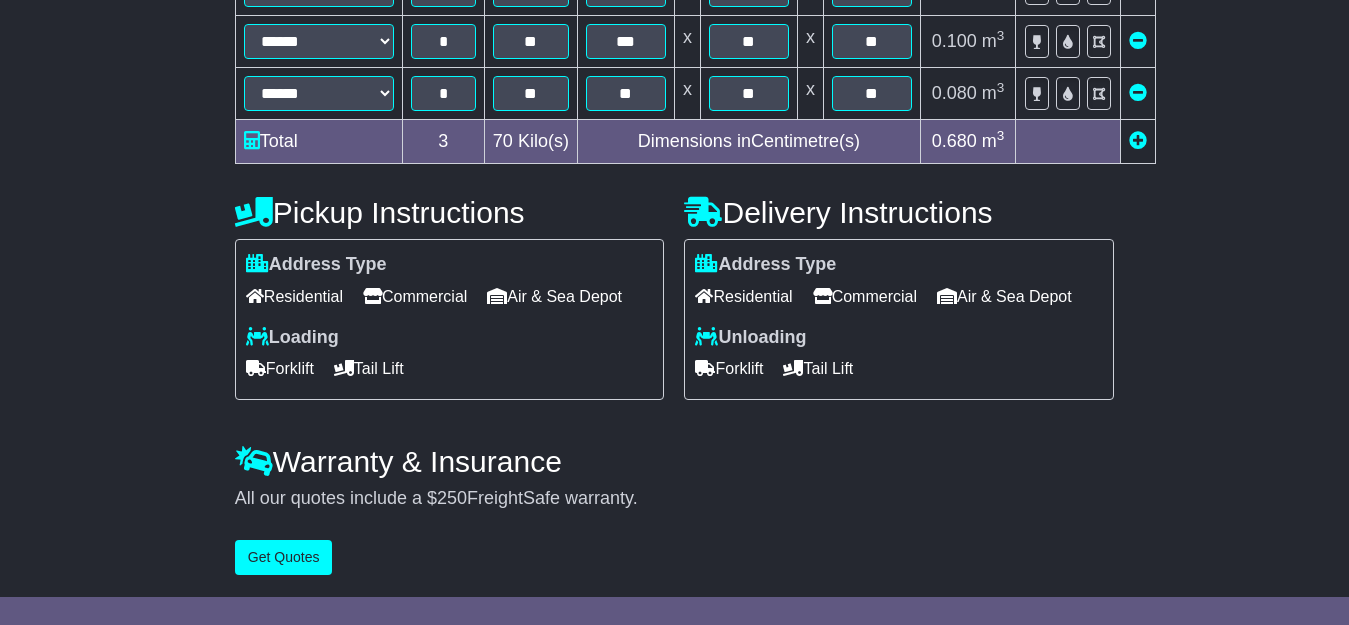 click on "Residential" at bounding box center (294, 296) 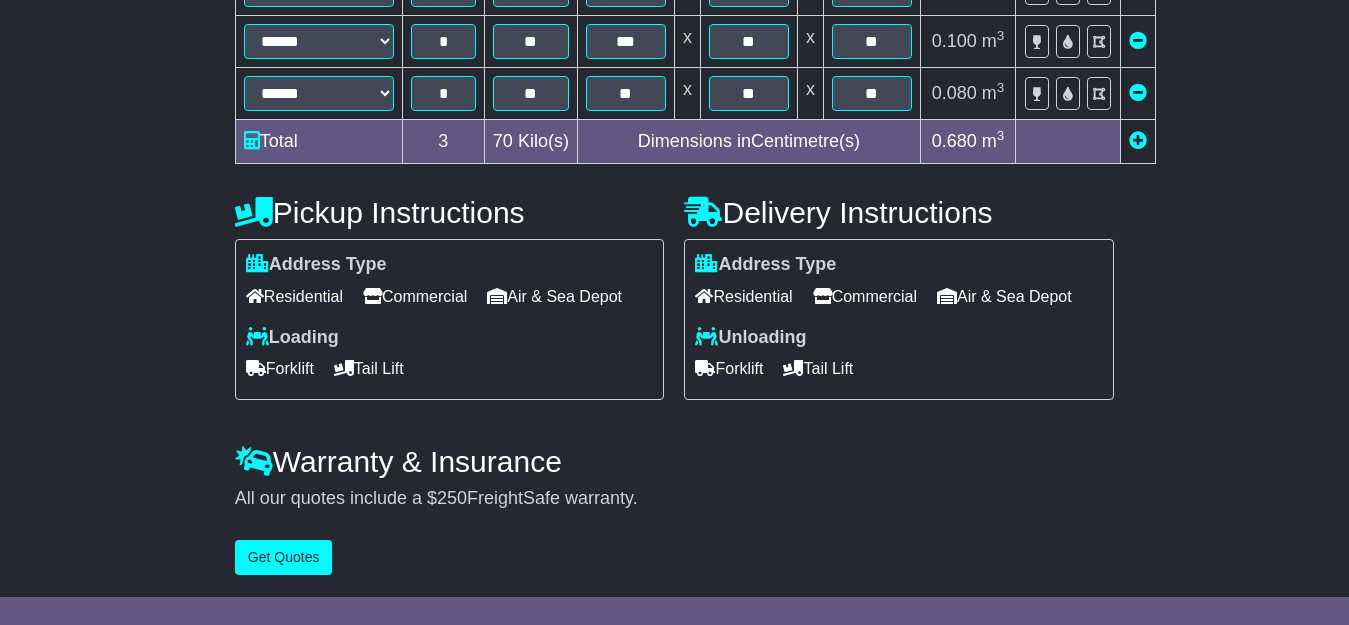 click on "Forklift" at bounding box center (280, 368) 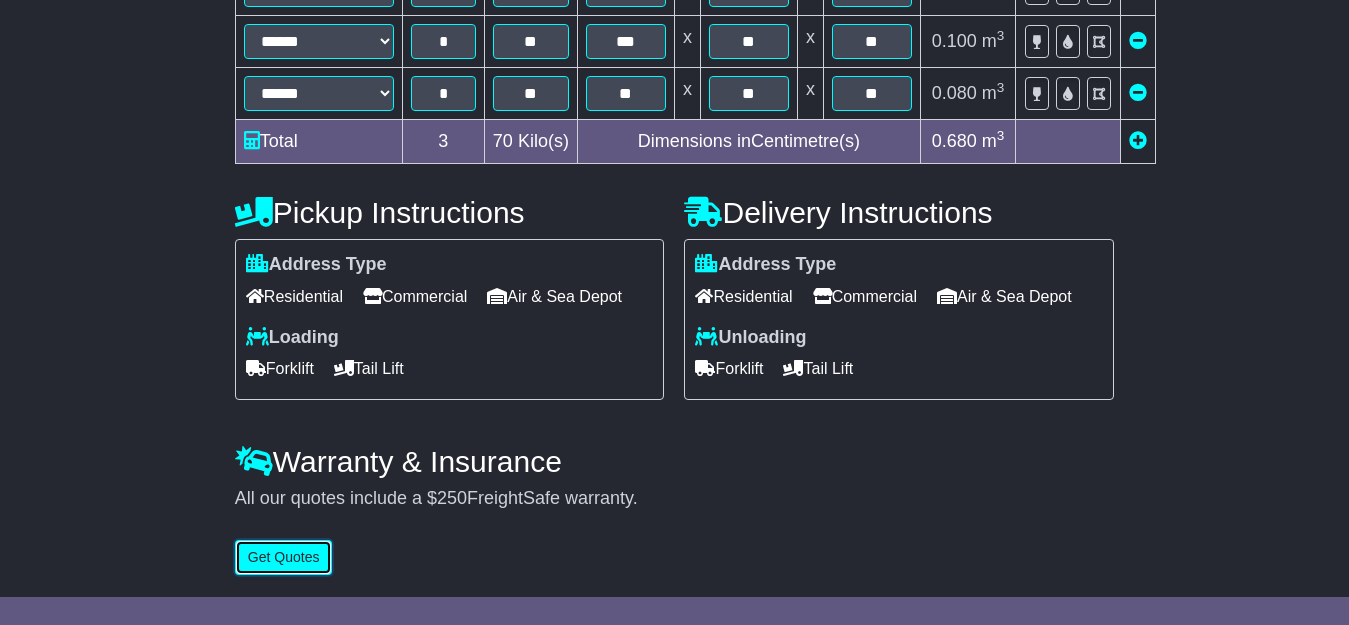 click on "Get Quotes" at bounding box center [284, 557] 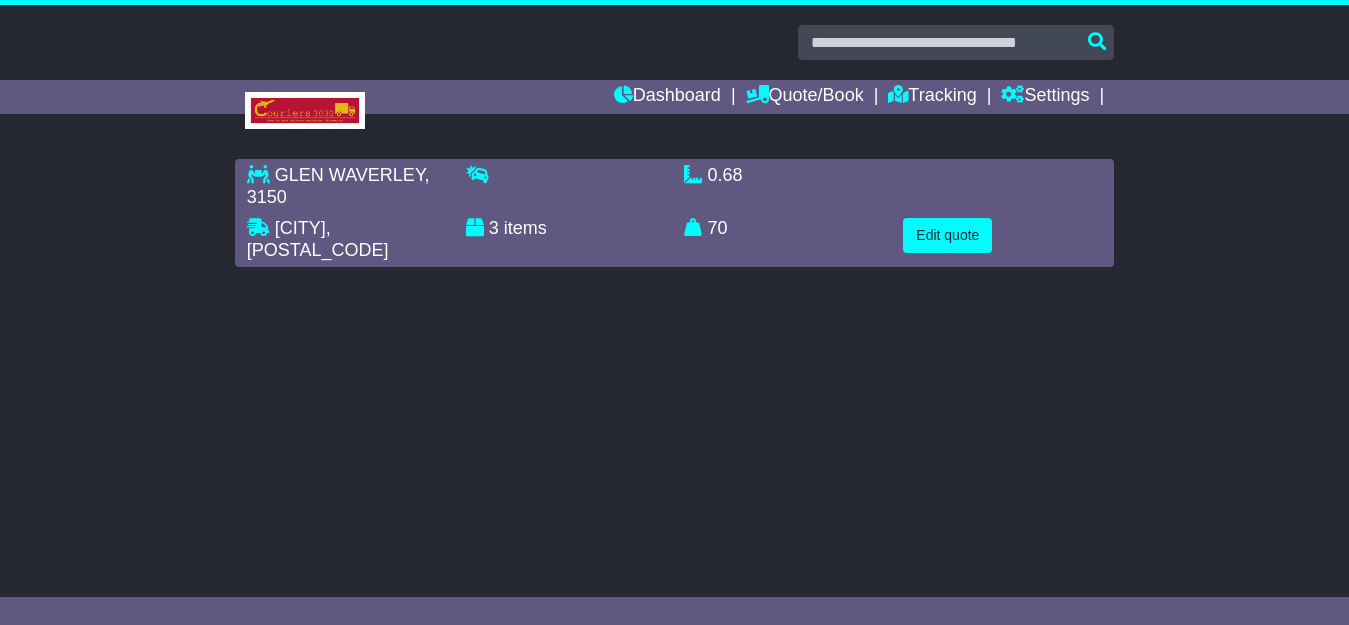 scroll, scrollTop: 0, scrollLeft: 0, axis: both 